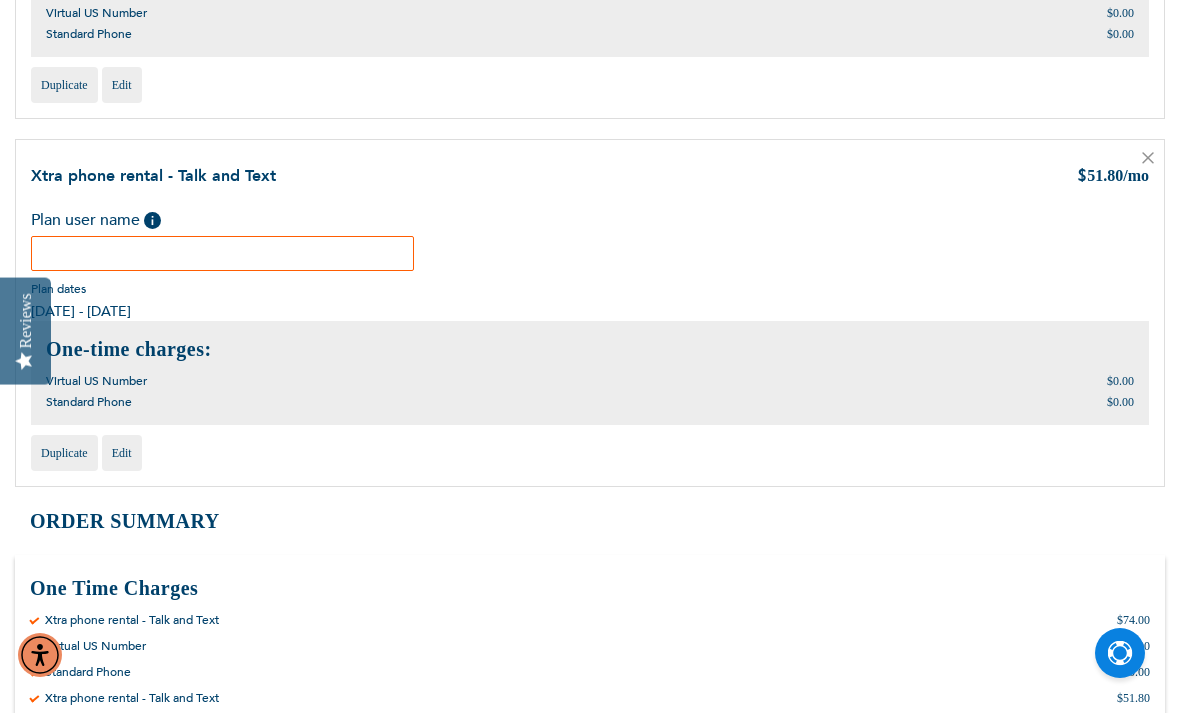 scroll, scrollTop: 499, scrollLeft: 0, axis: vertical 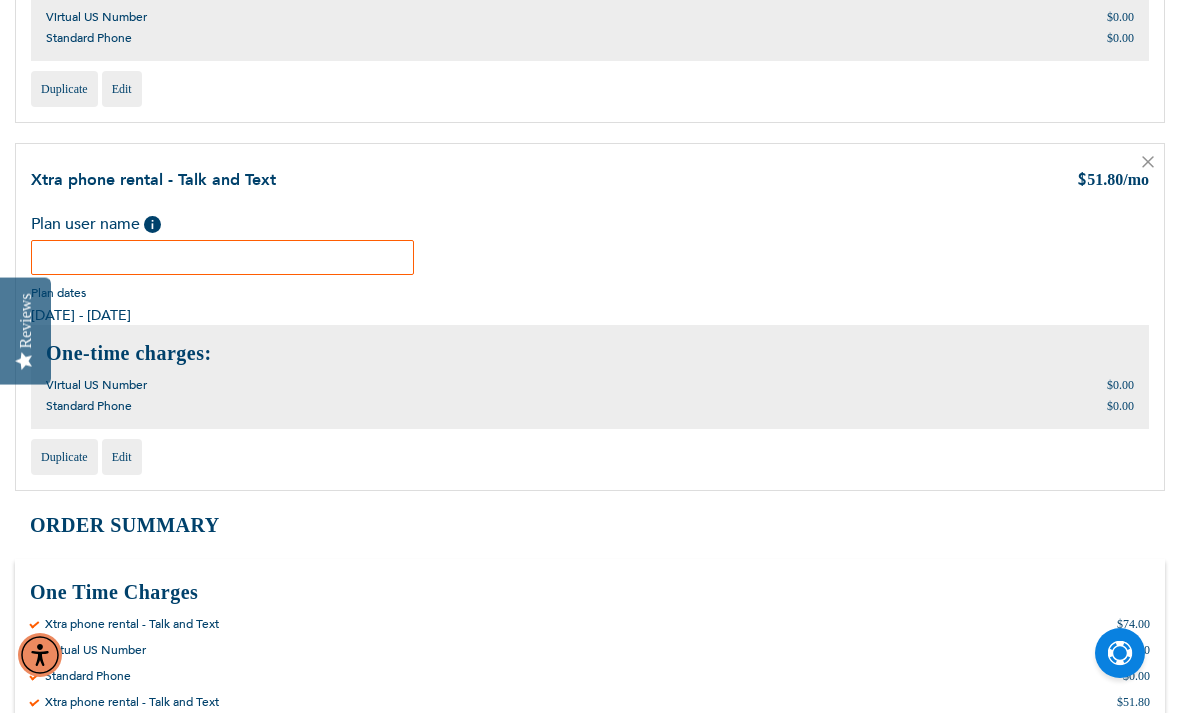 click at bounding box center [222, 257] 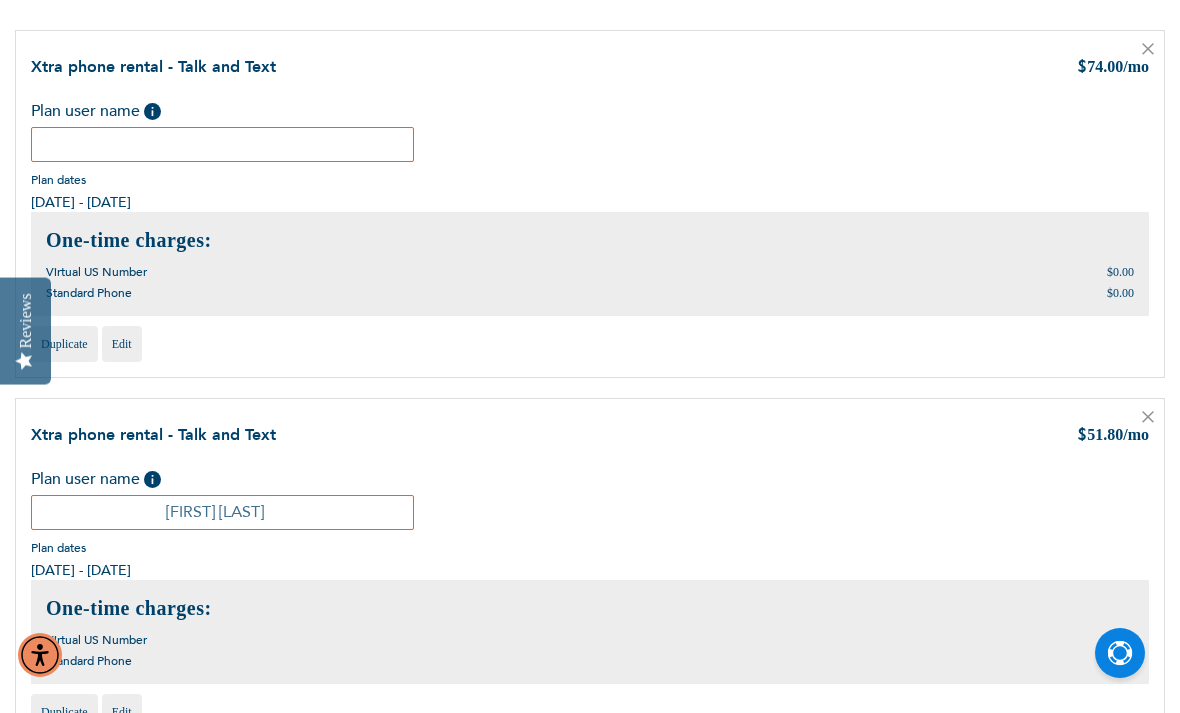 scroll, scrollTop: 243, scrollLeft: 0, axis: vertical 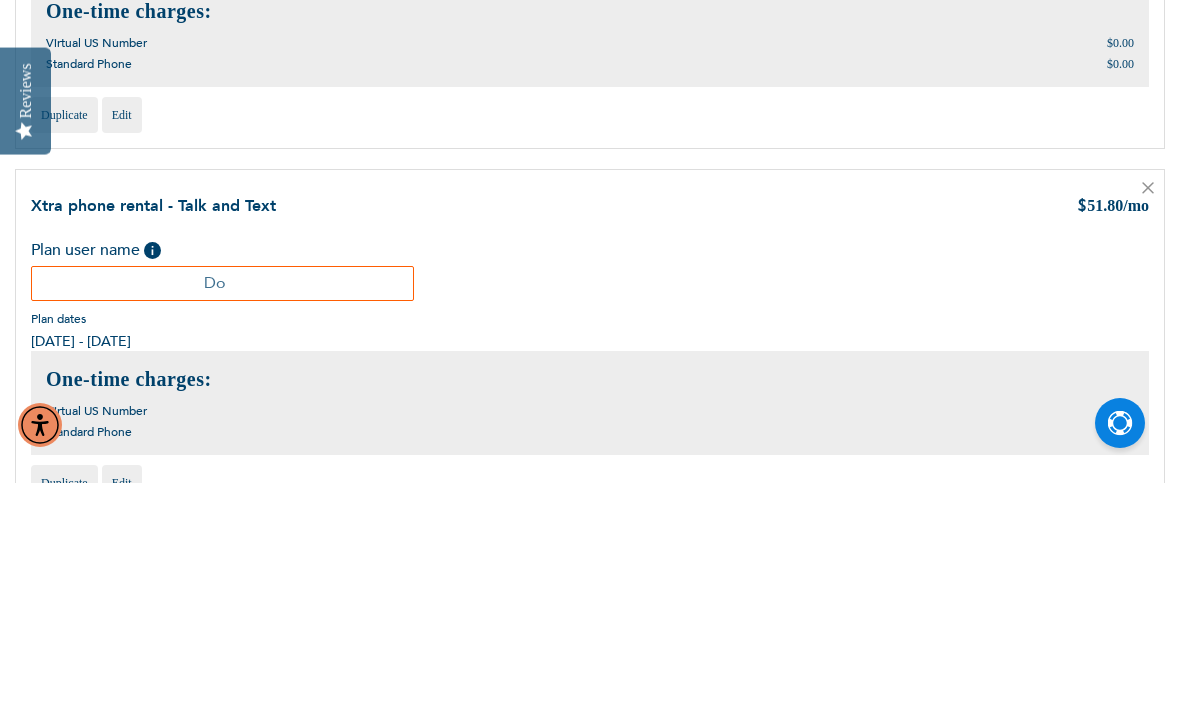 type on "D" 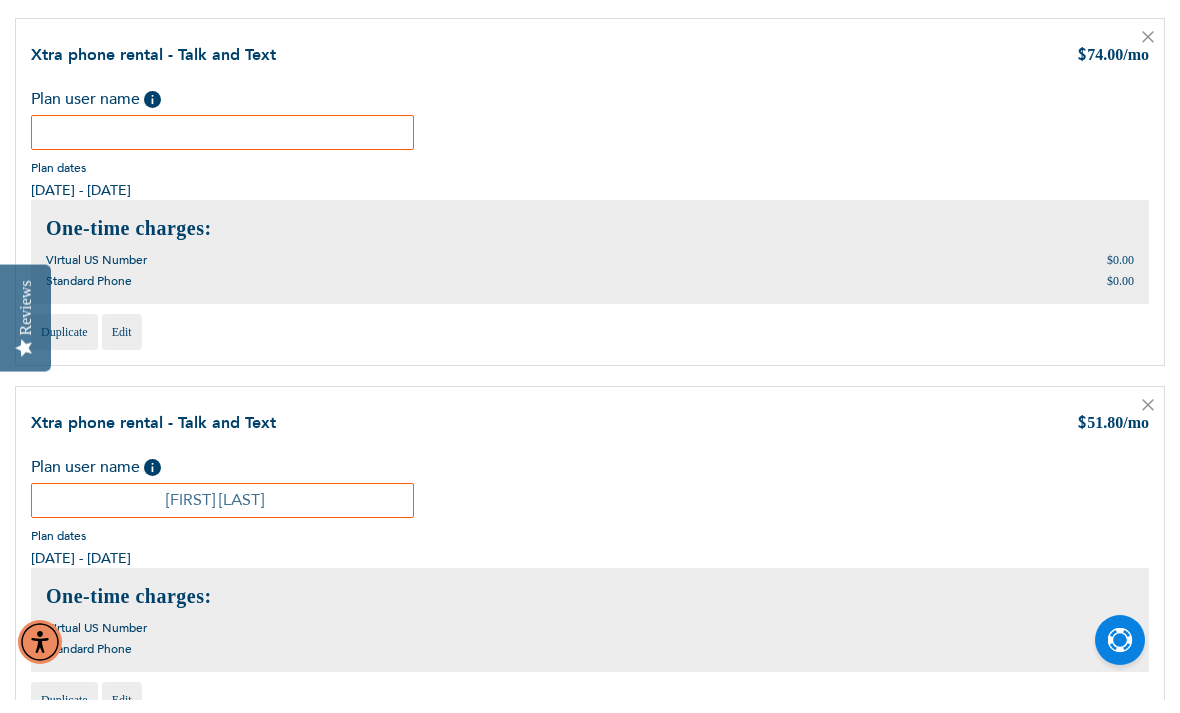 click at bounding box center (222, 145) 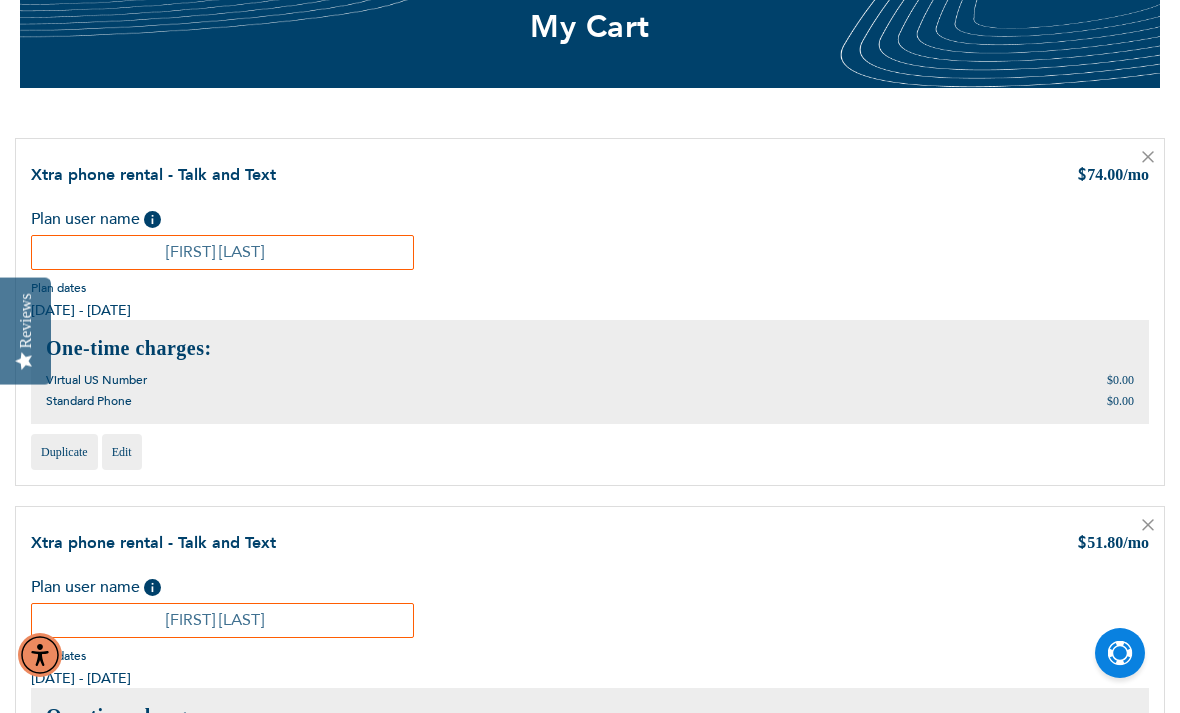 scroll, scrollTop: 0, scrollLeft: 0, axis: both 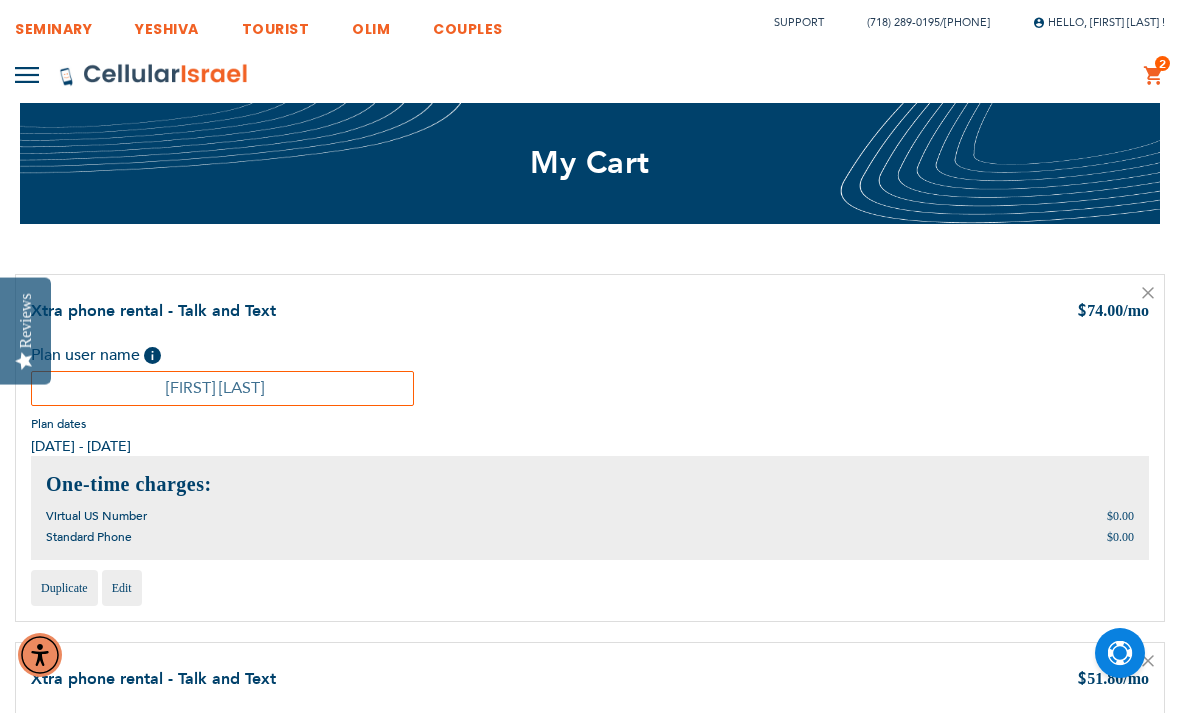 click on "Hello, [FIRST] [LAST] !" at bounding box center [1099, 22] 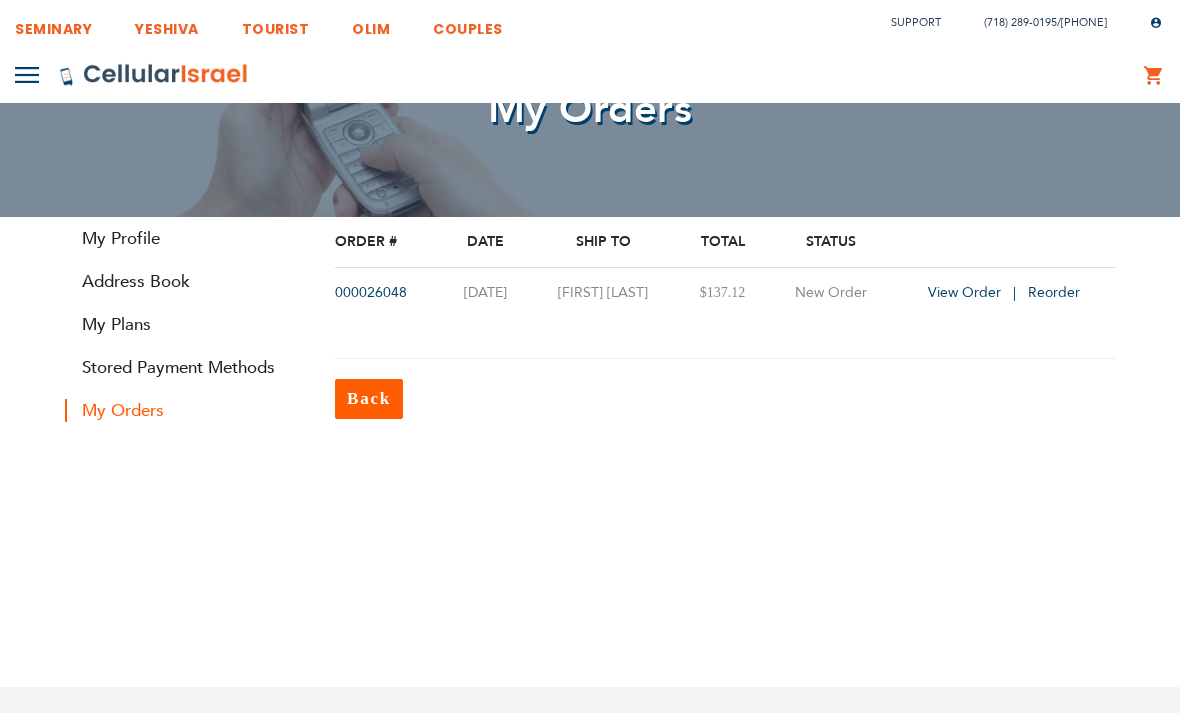 scroll, scrollTop: 0, scrollLeft: 0, axis: both 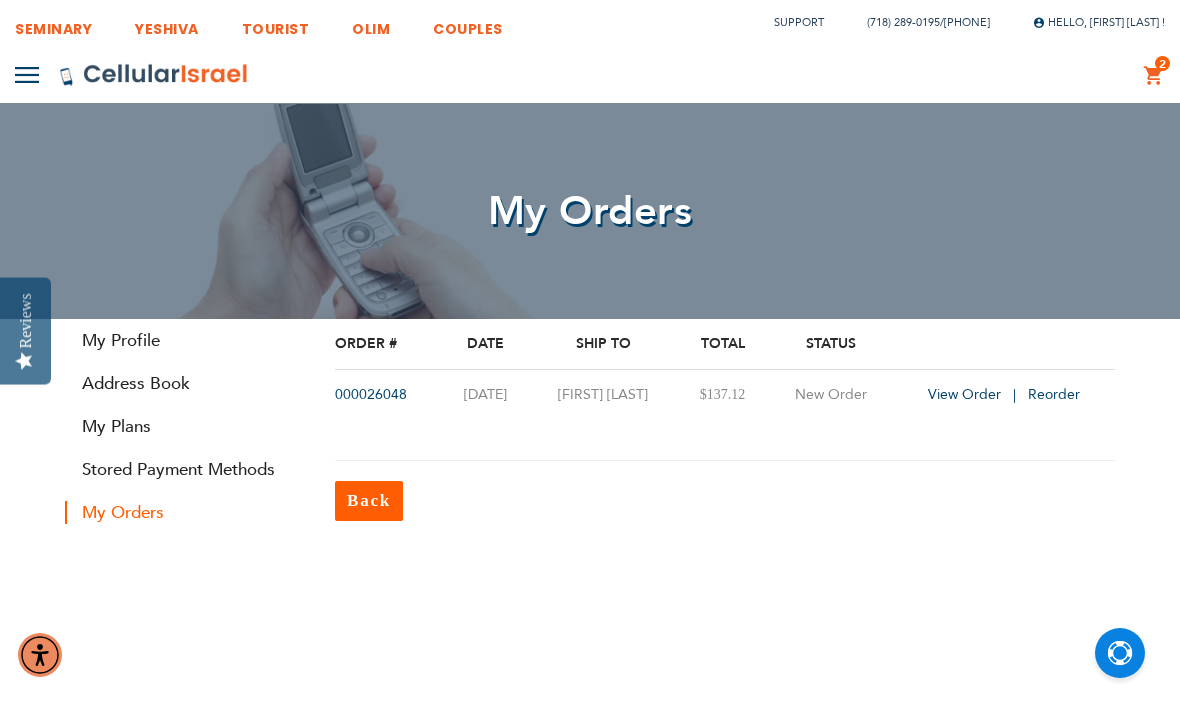 click on "000026048" at bounding box center [371, 394] 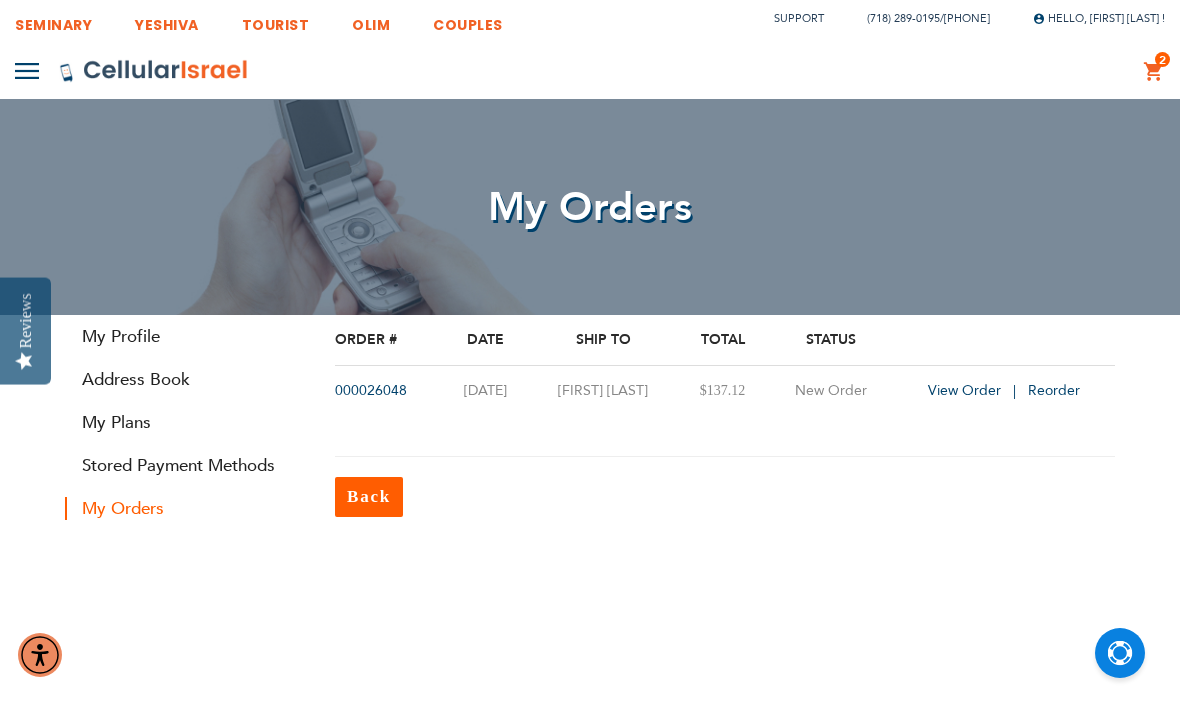 click on "000026048" at bounding box center [371, 390] 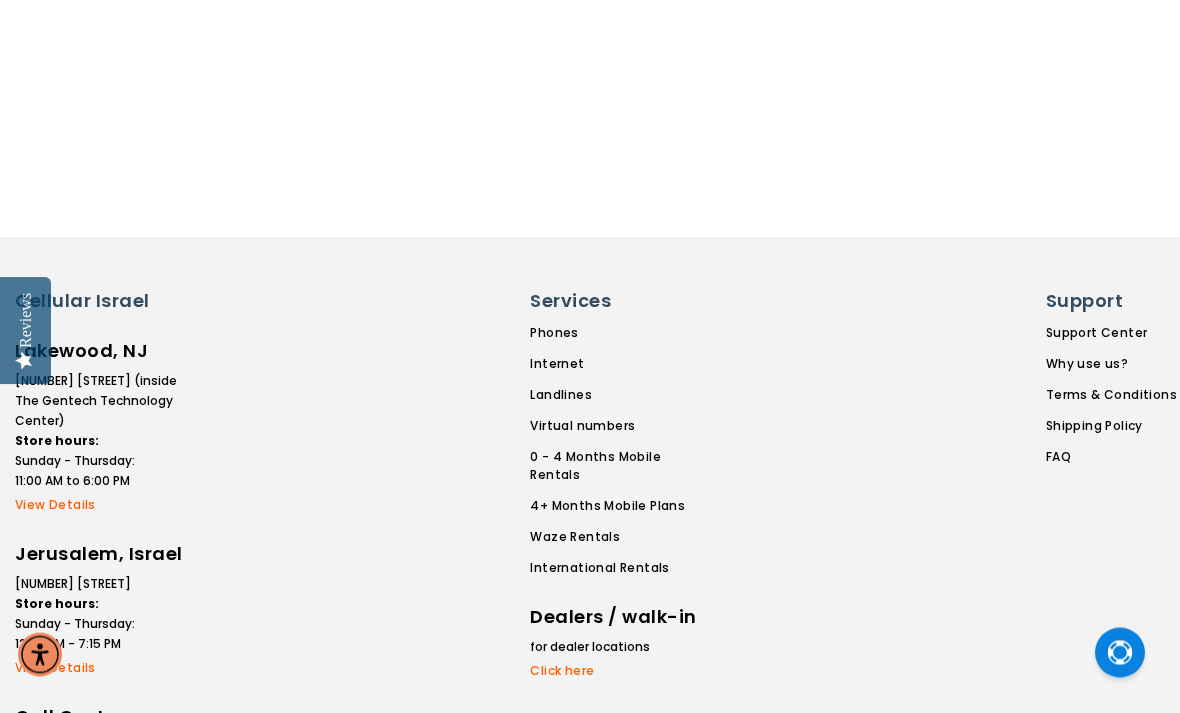 scroll, scrollTop: 552, scrollLeft: 0, axis: vertical 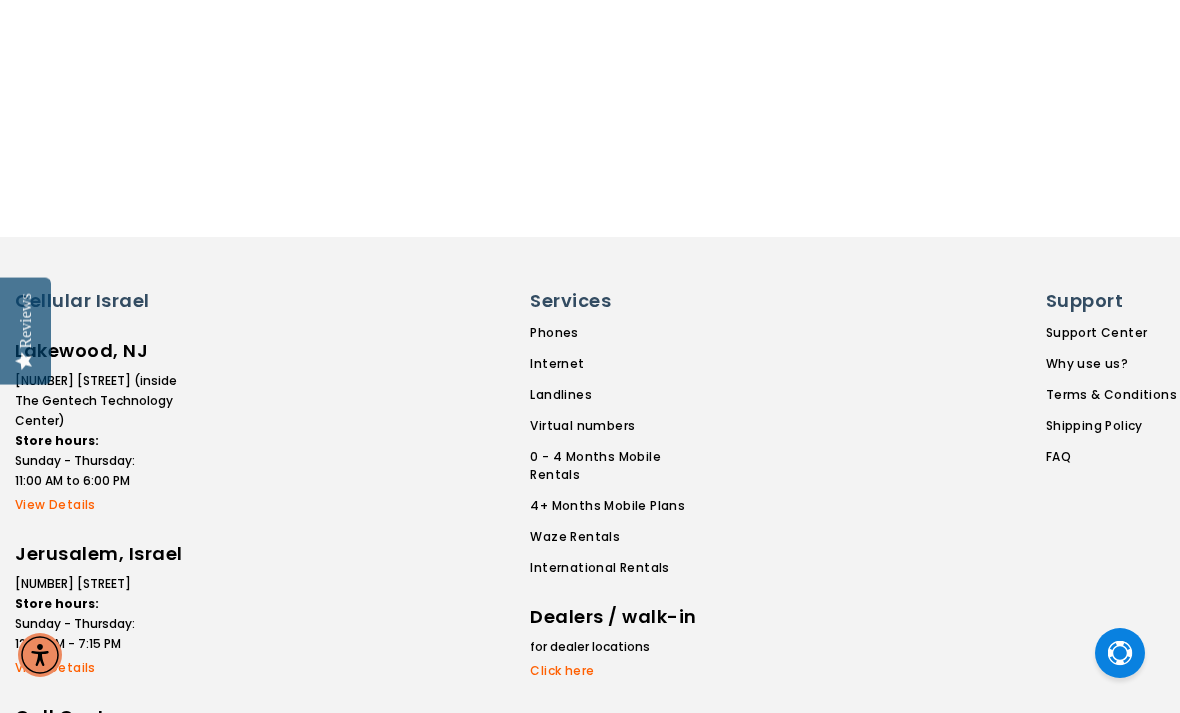 click at bounding box center (893, 618) 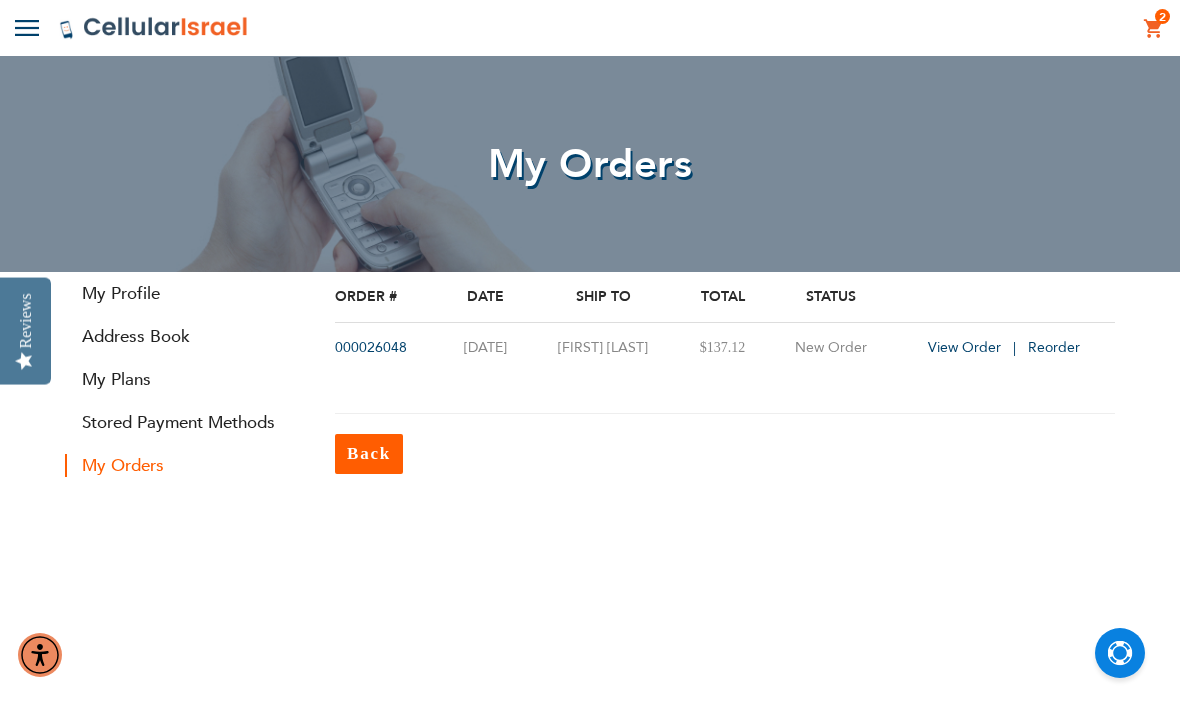 scroll, scrollTop: 0, scrollLeft: 0, axis: both 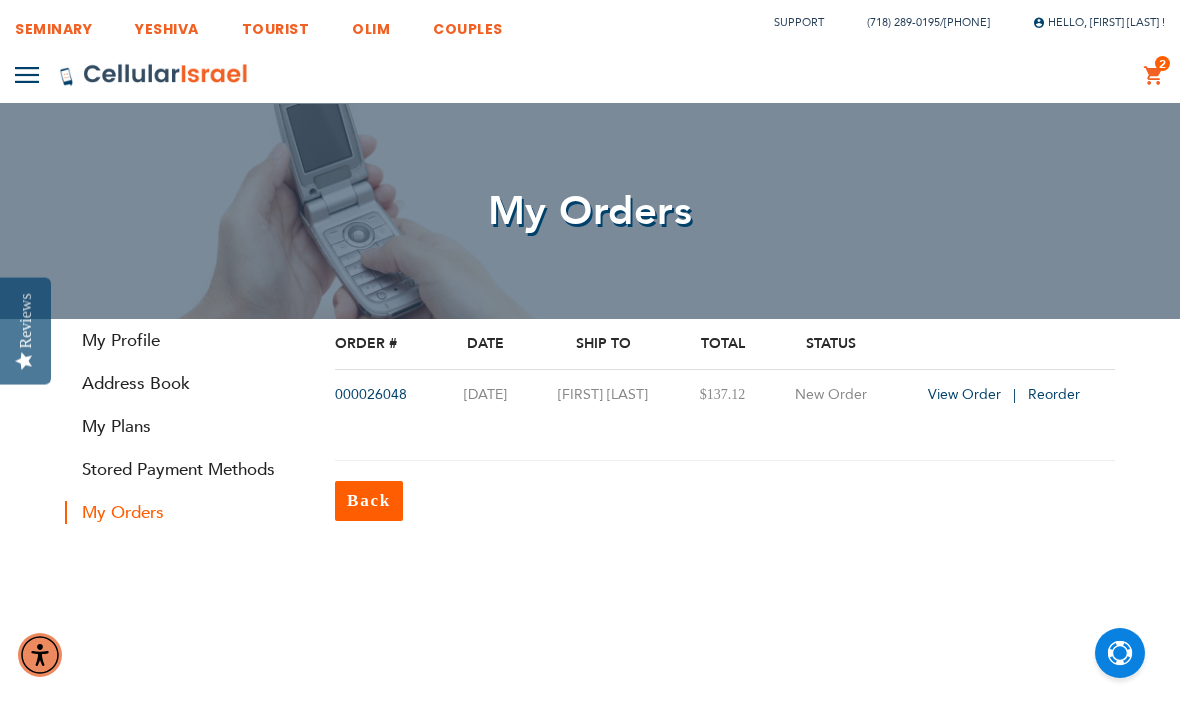 click on "View Order" at bounding box center (964, 394) 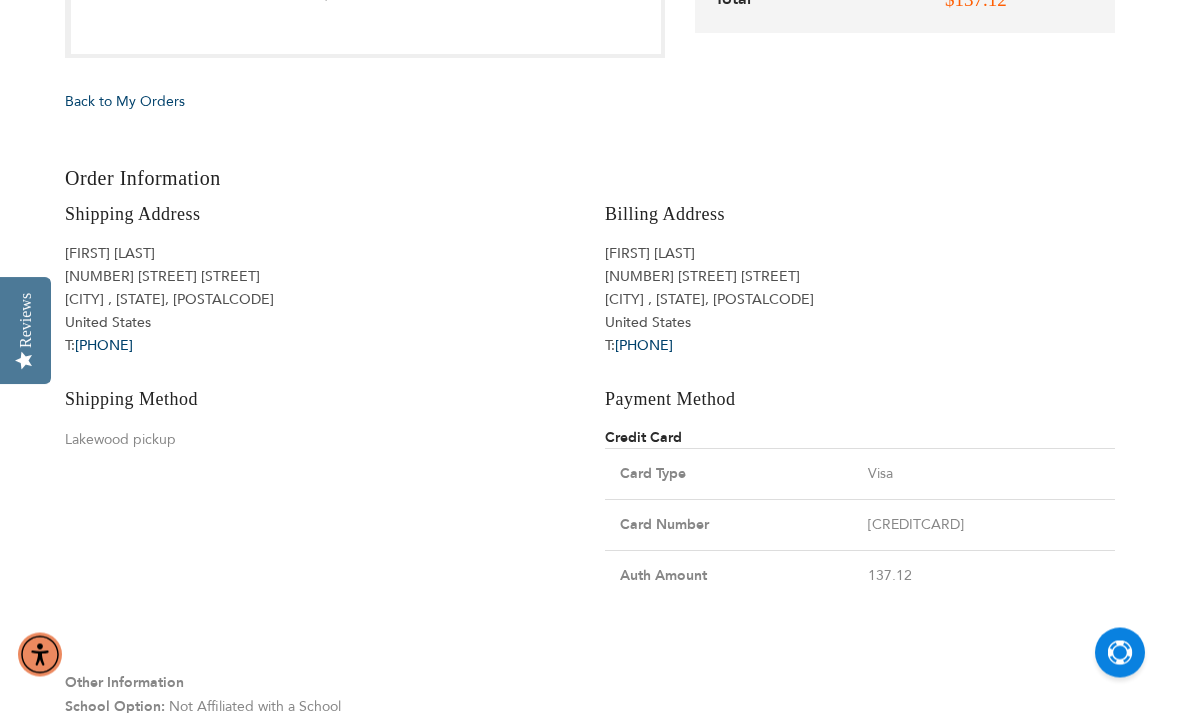 scroll, scrollTop: 1480, scrollLeft: 0, axis: vertical 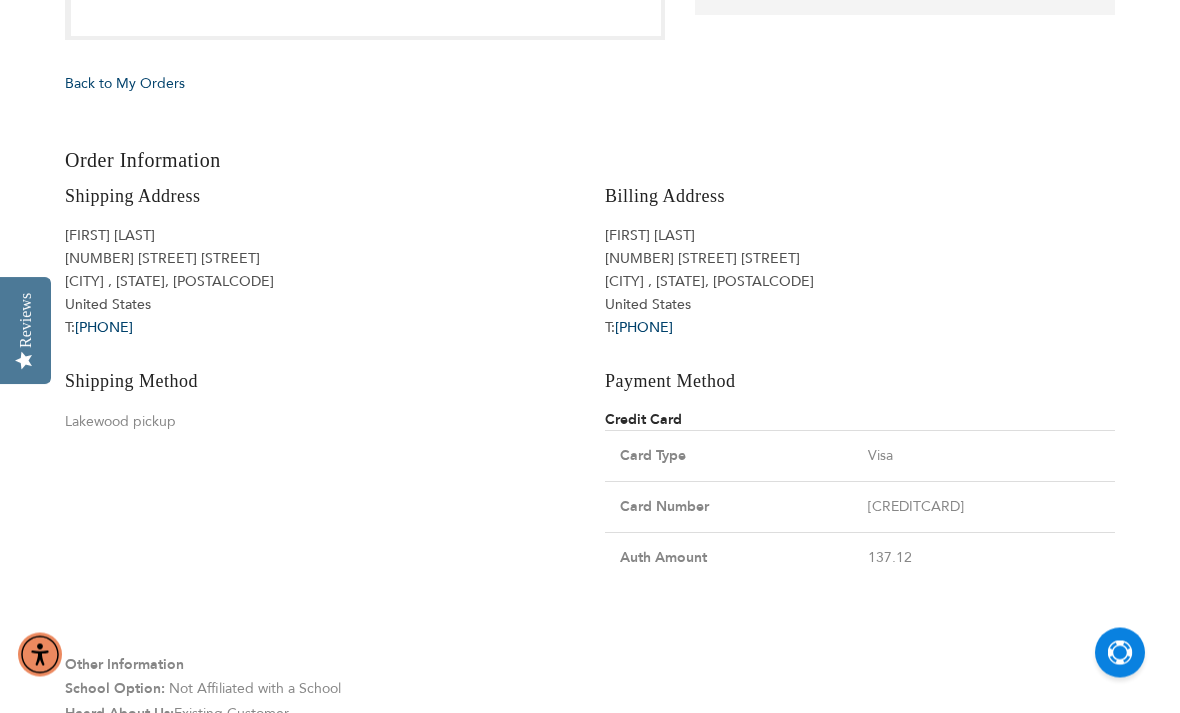 click on "Lakewood pickup" at bounding box center (320, 423) 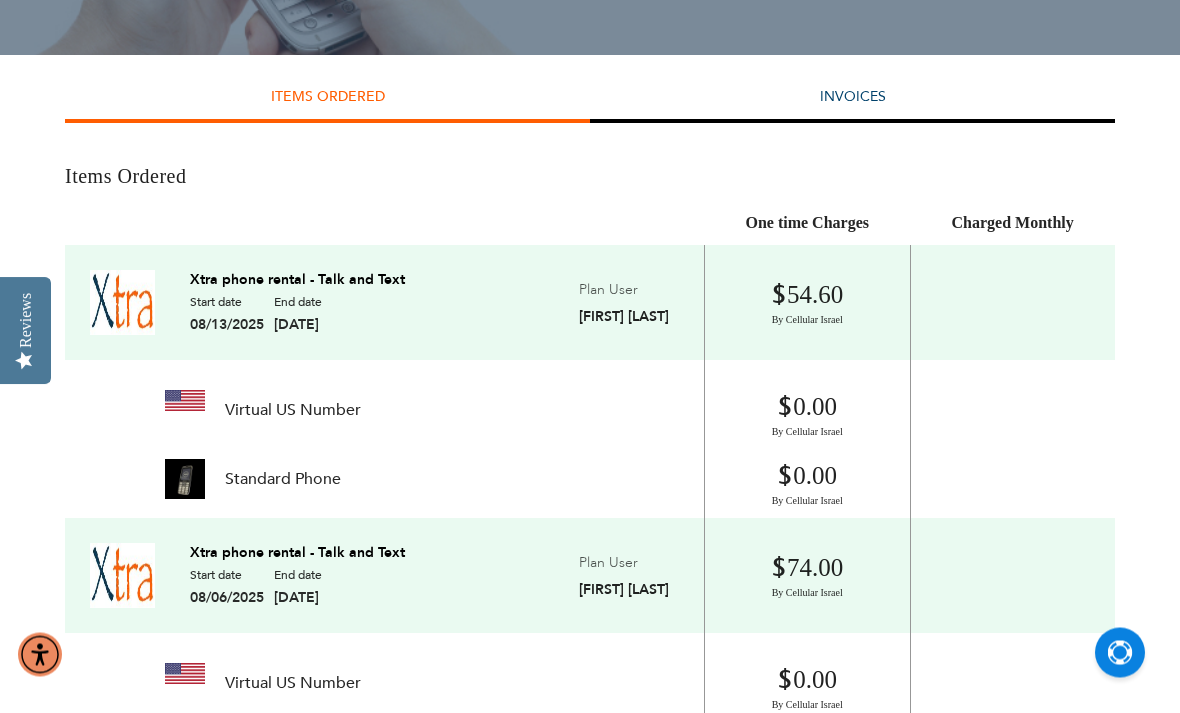 scroll, scrollTop: 342, scrollLeft: 0, axis: vertical 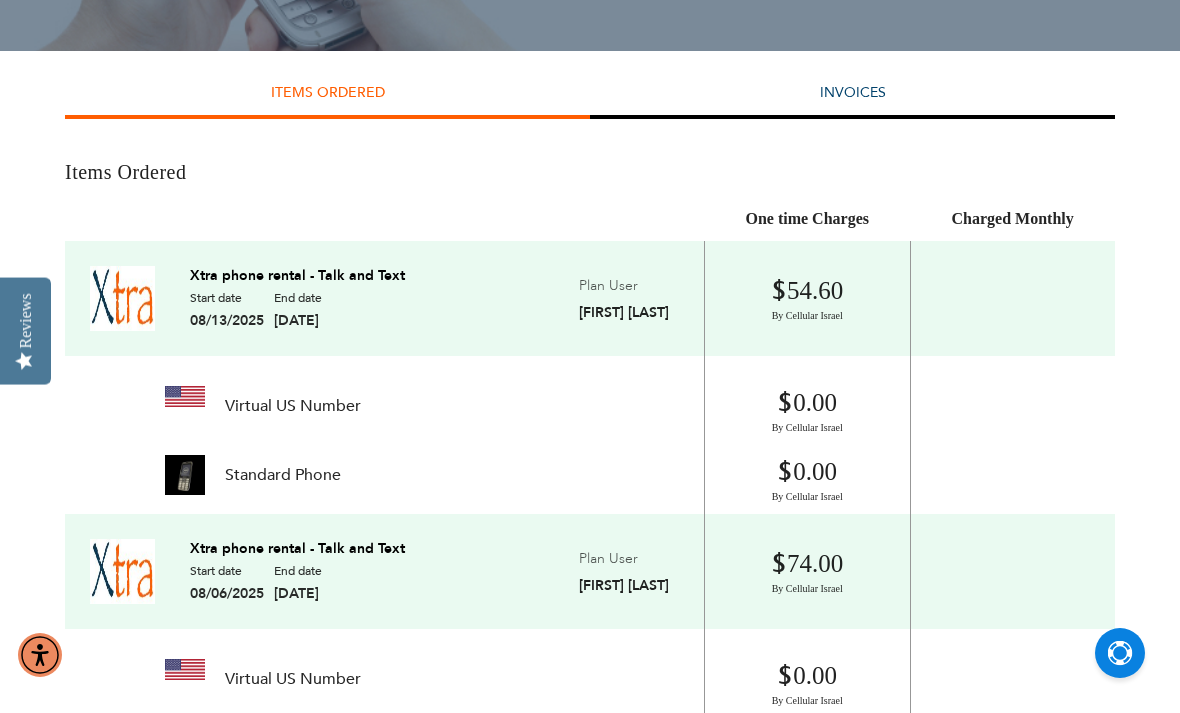 click on "Invoices" at bounding box center (853, 92) 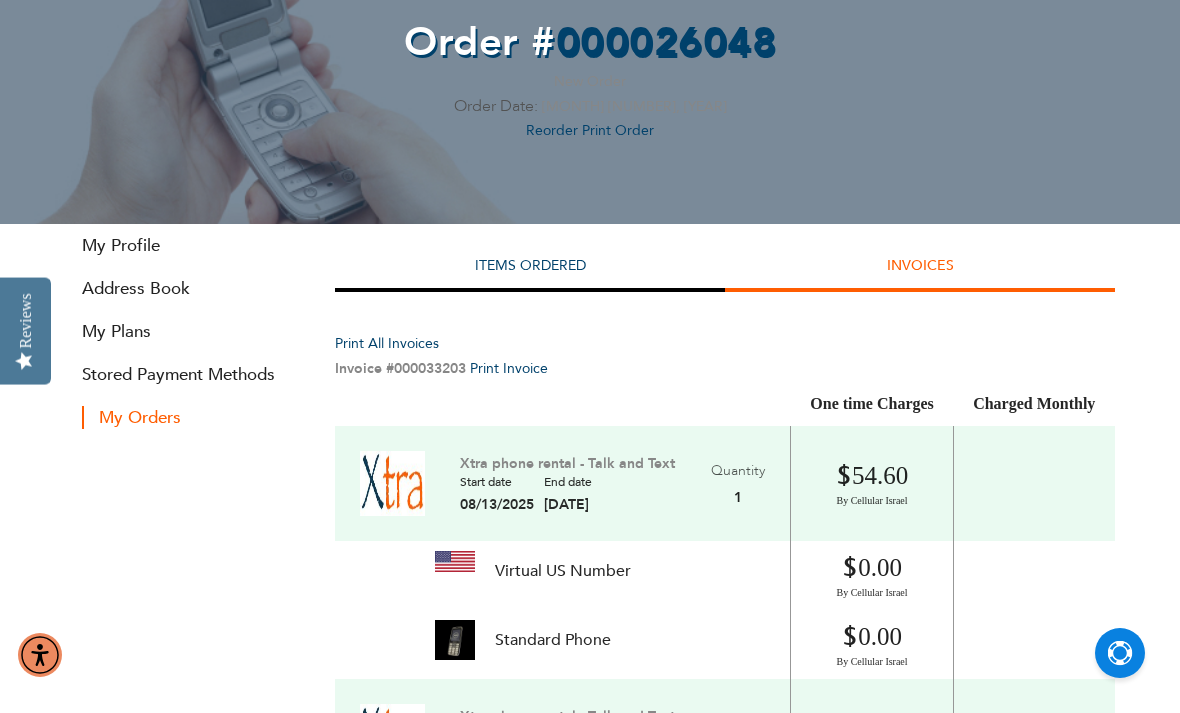 scroll, scrollTop: 0, scrollLeft: 0, axis: both 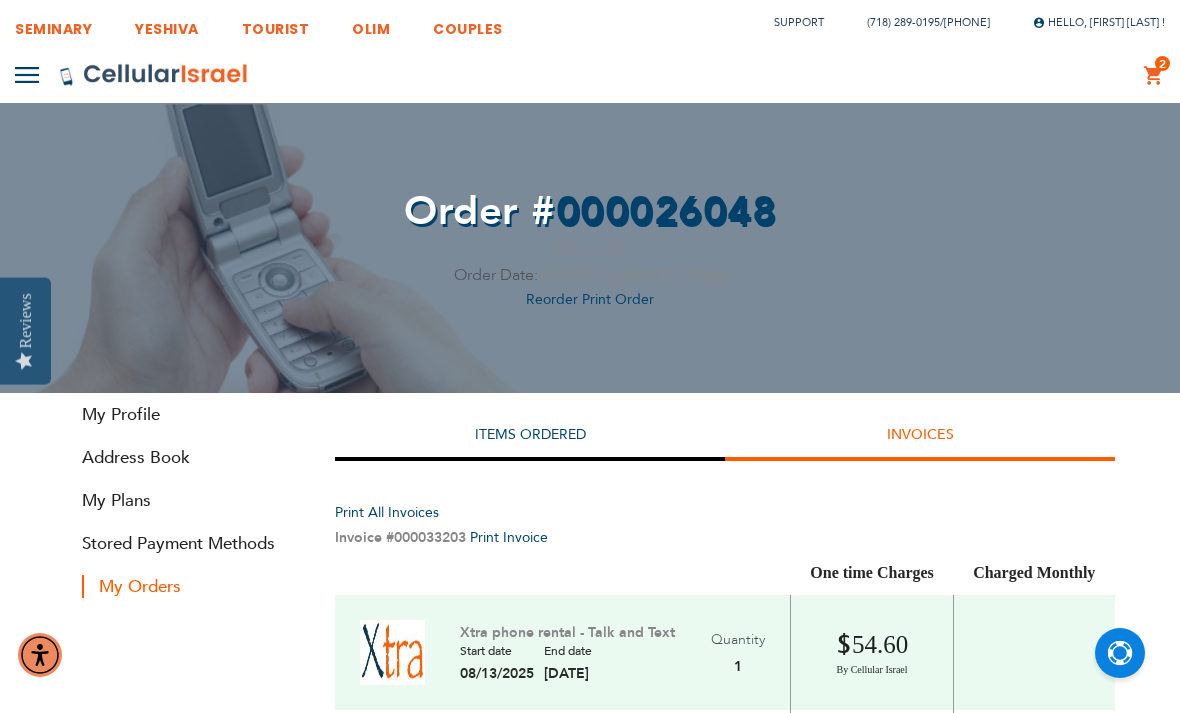 click on "My Plans" at bounding box center [185, 500] 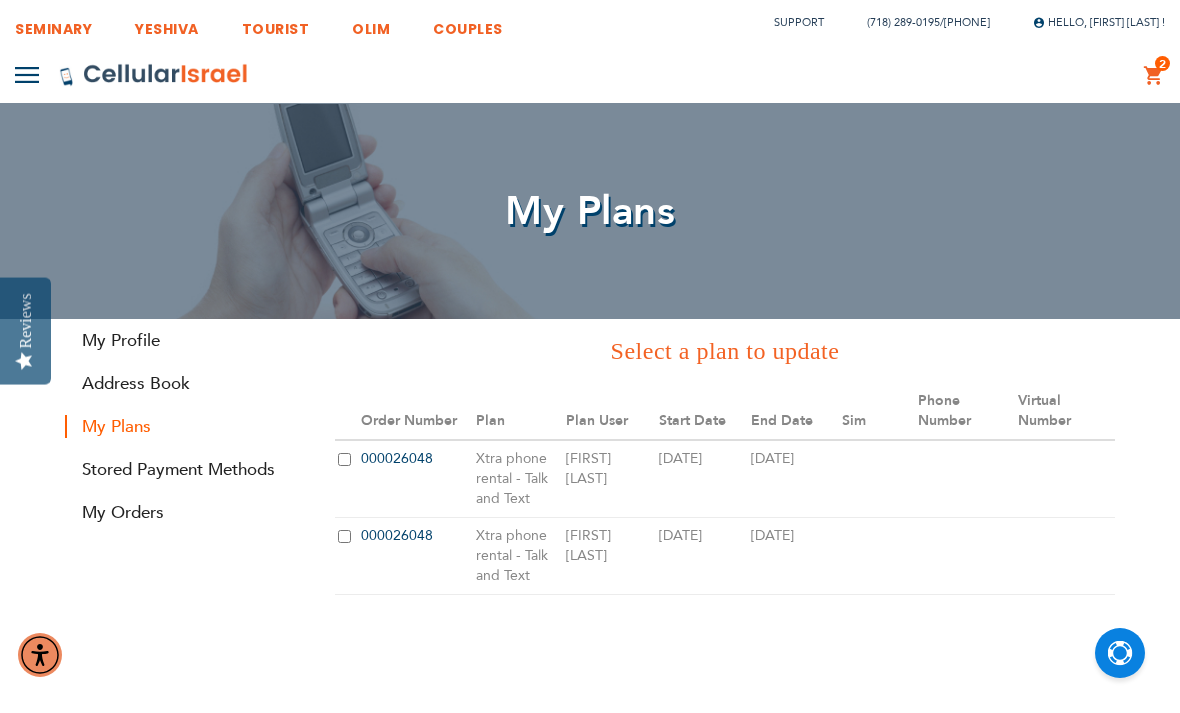 scroll, scrollTop: 41, scrollLeft: 0, axis: vertical 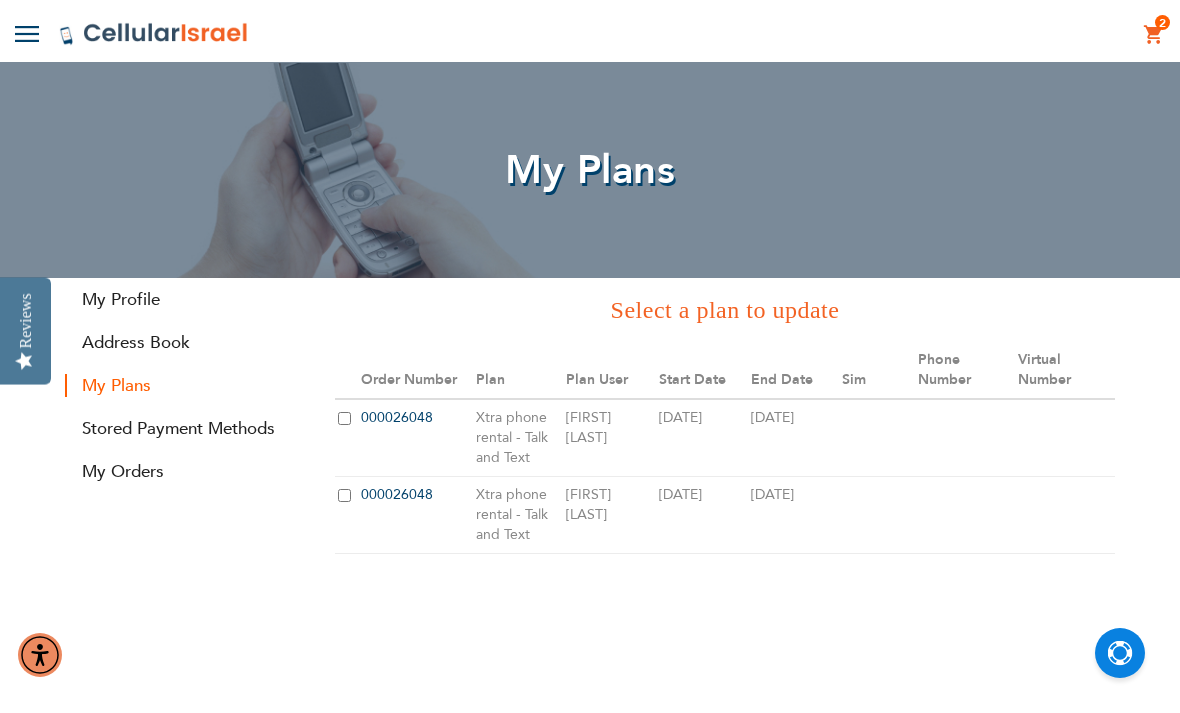 click on "SEMINARY
YESHIVA
TOURIST
OLIM
COUPLES
Support
(718) 289-0195  /  072-224-3300
Hello, Debbie  Kagan !
My Plans
My Orders
Log Out
Default Store View
US Israeli website" at bounding box center (590, 763) 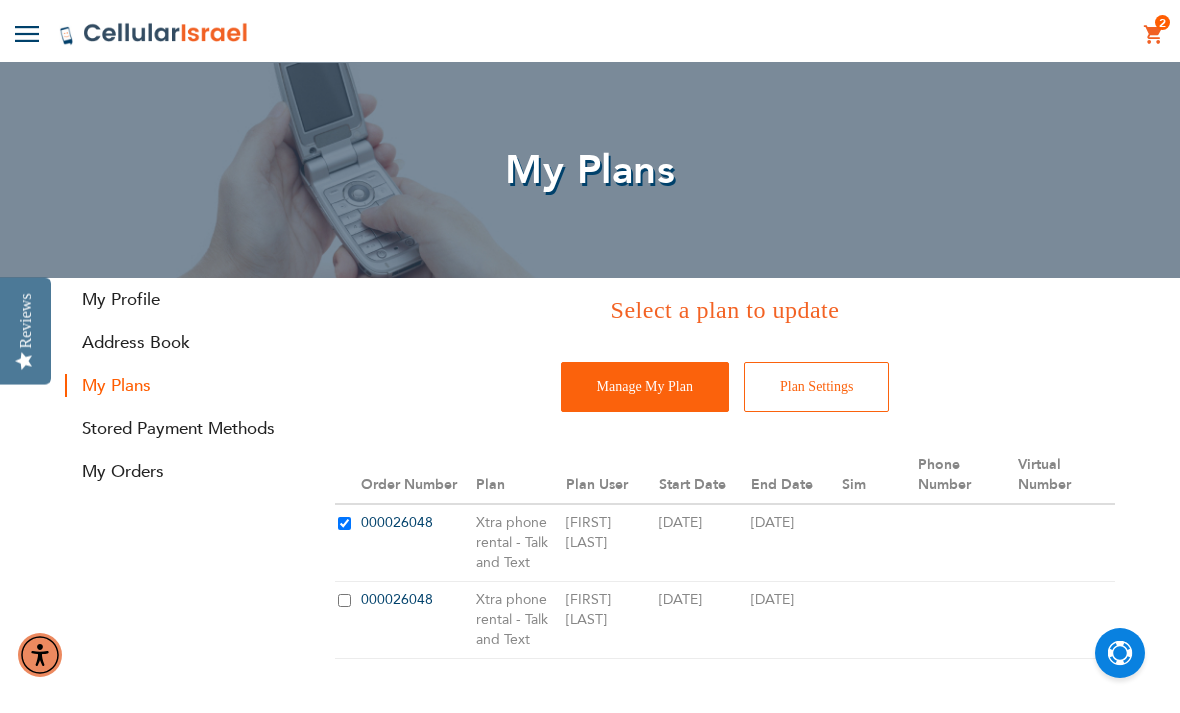 click on "Manage My Plan" at bounding box center (645, 387) 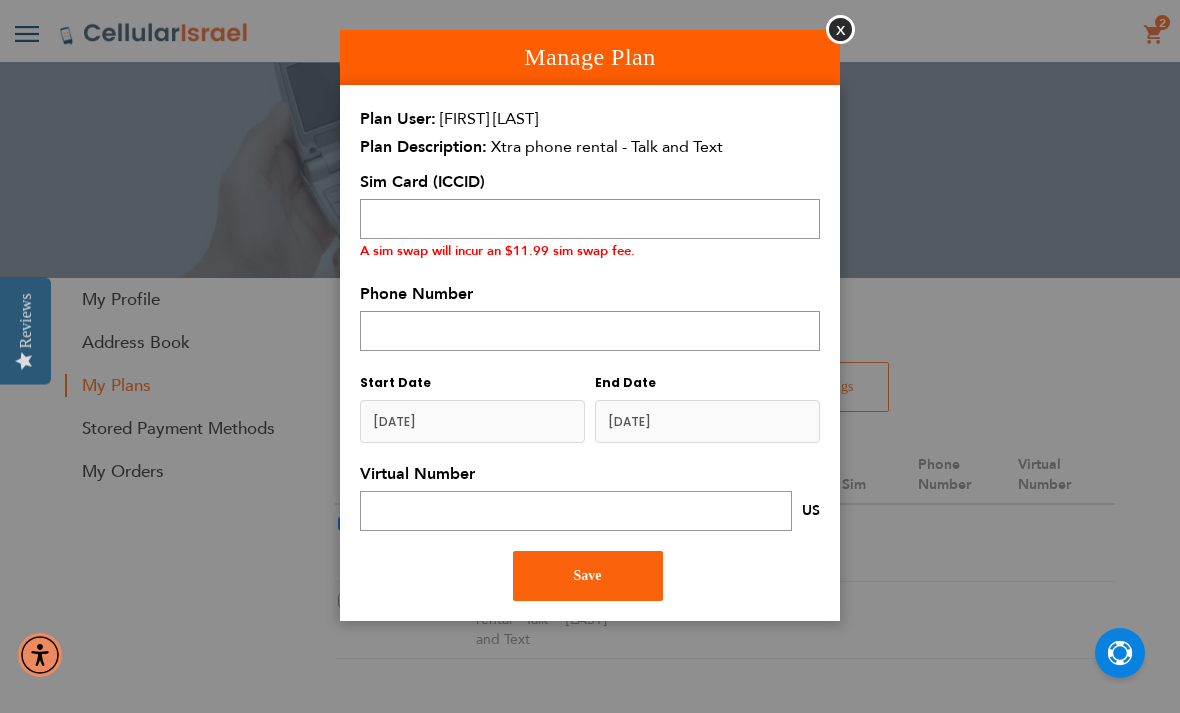 click at bounding box center (472, 421) 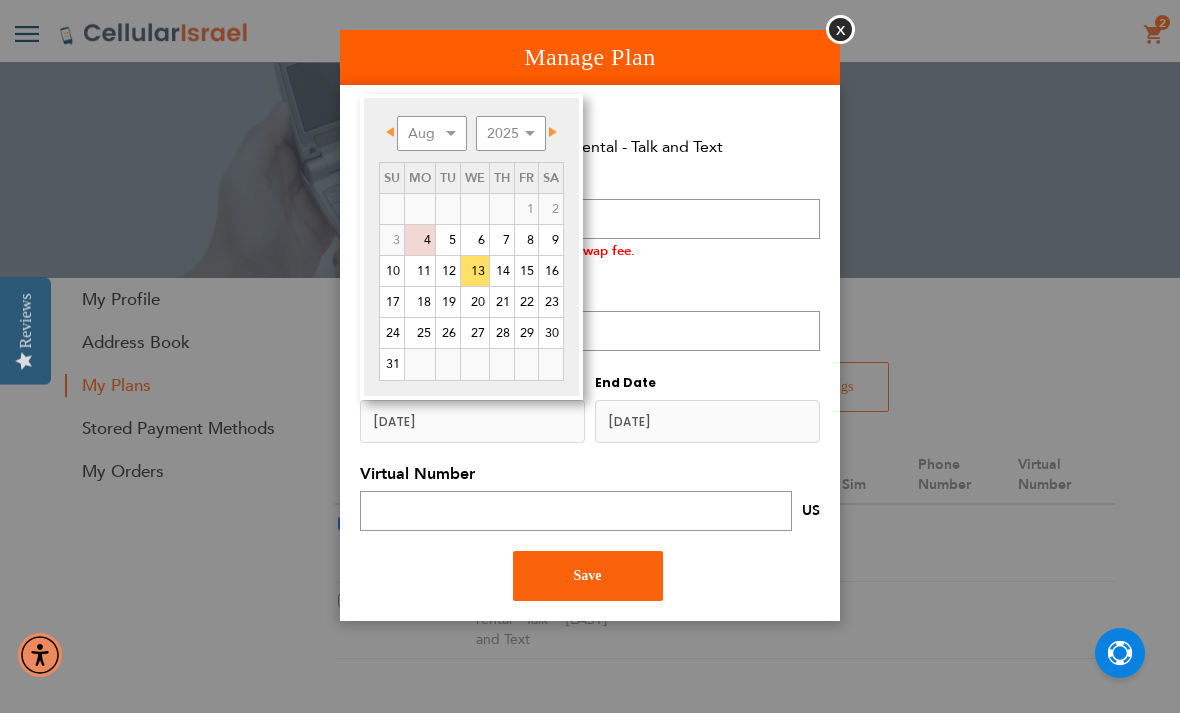 click on "12" at bounding box center [448, 271] 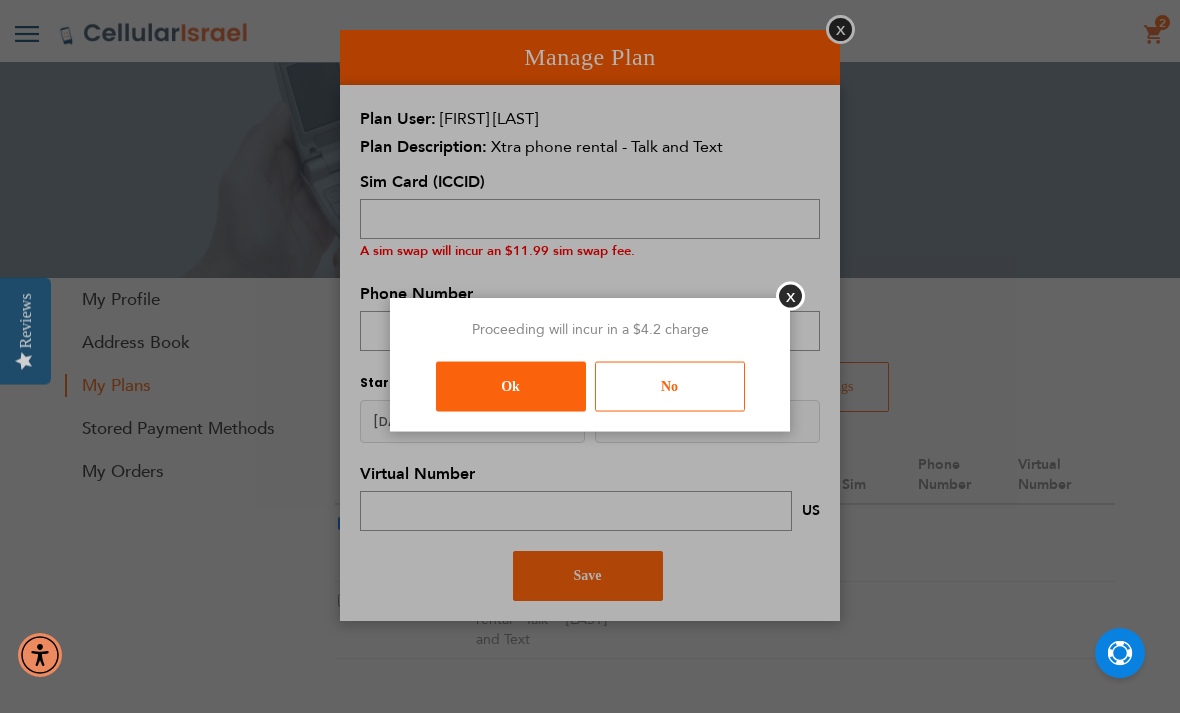 click on "Ok" at bounding box center [511, 387] 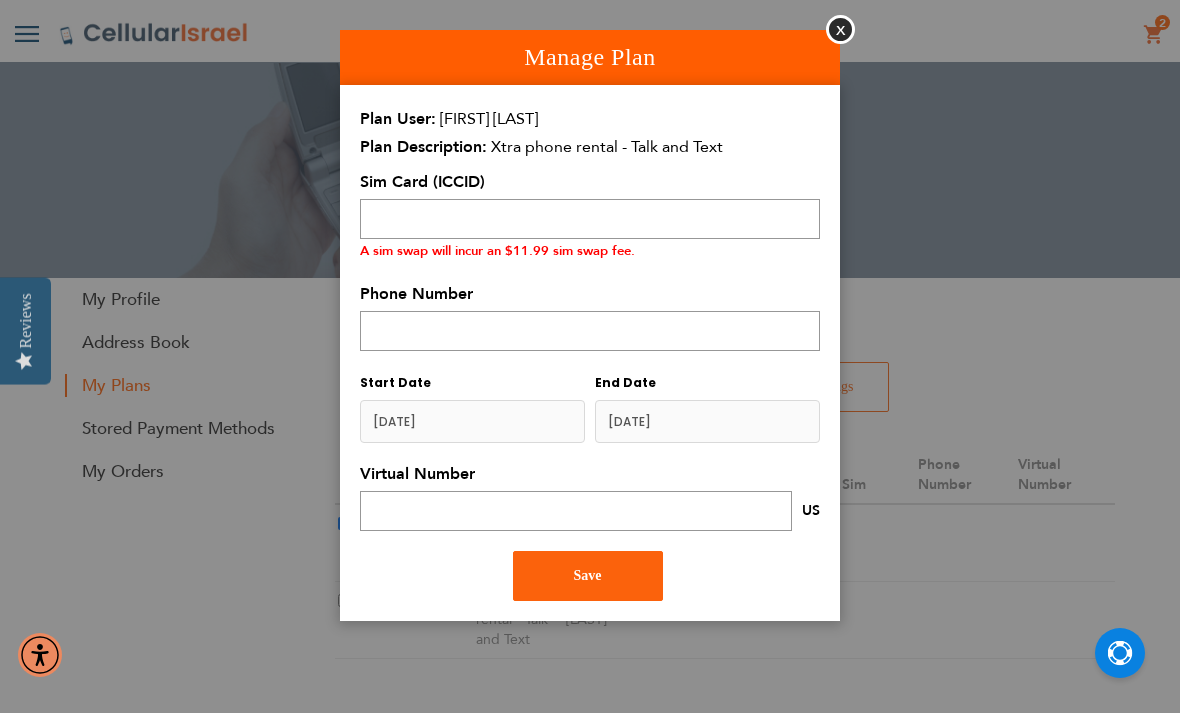 click on "Save" at bounding box center (588, 576) 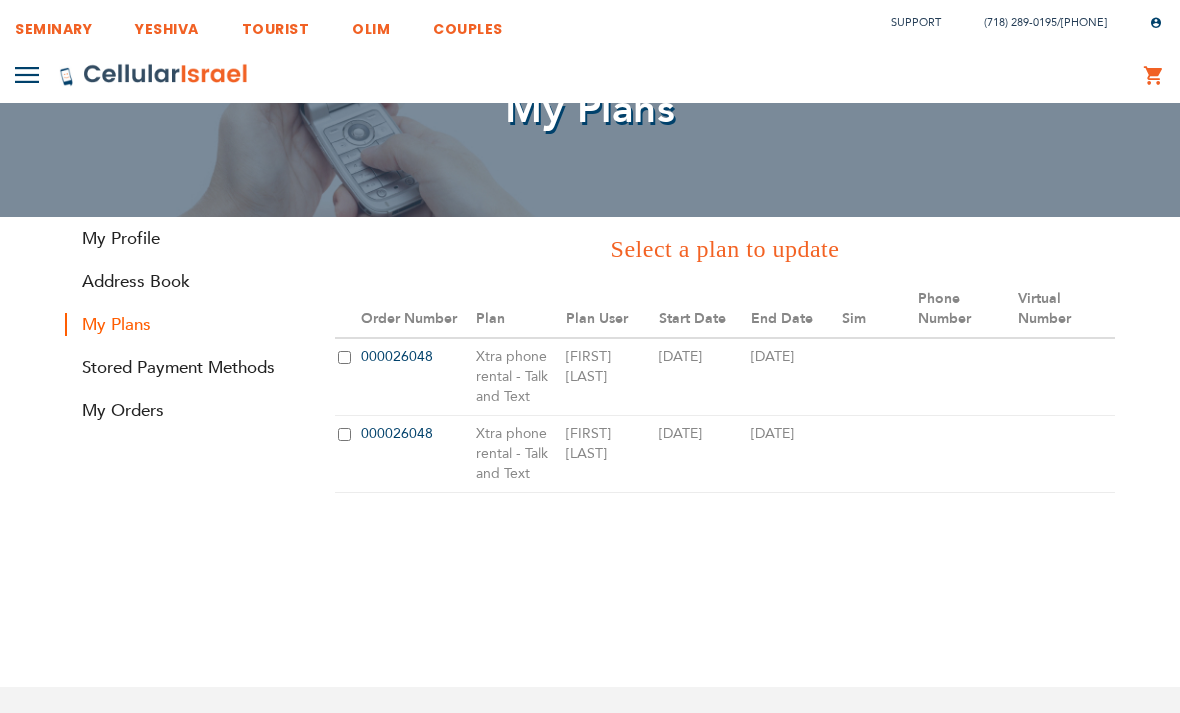scroll, scrollTop: 0, scrollLeft: 0, axis: both 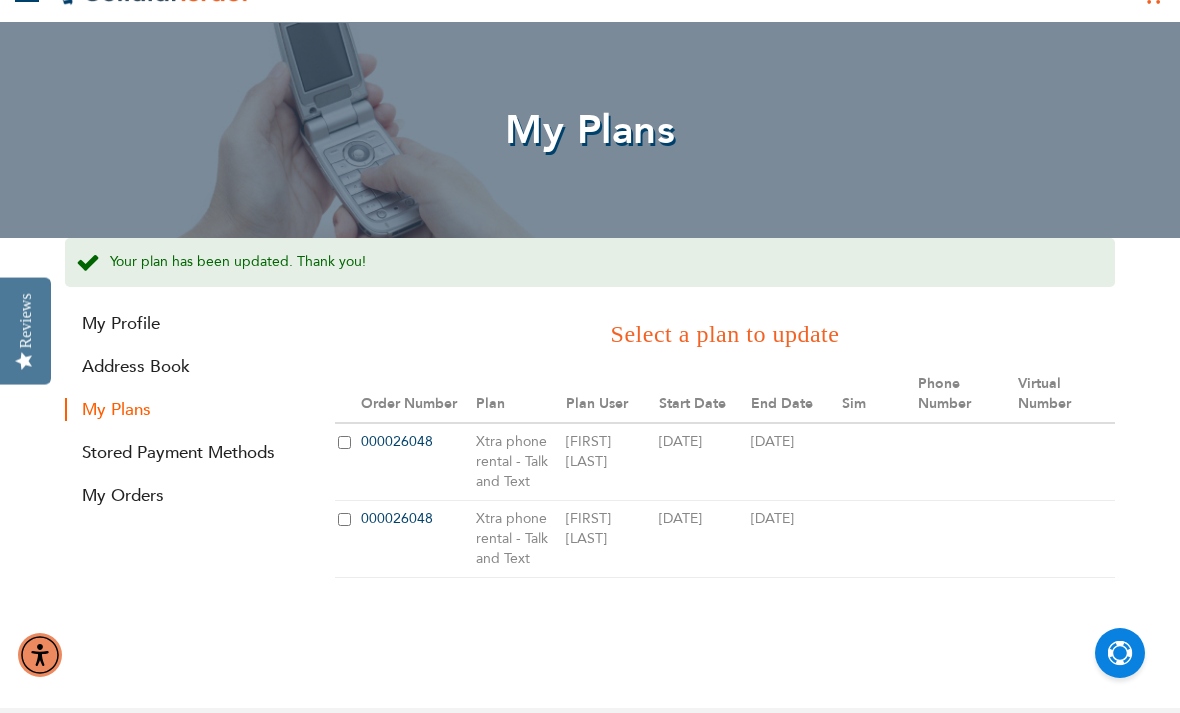 click at bounding box center [346, 538] 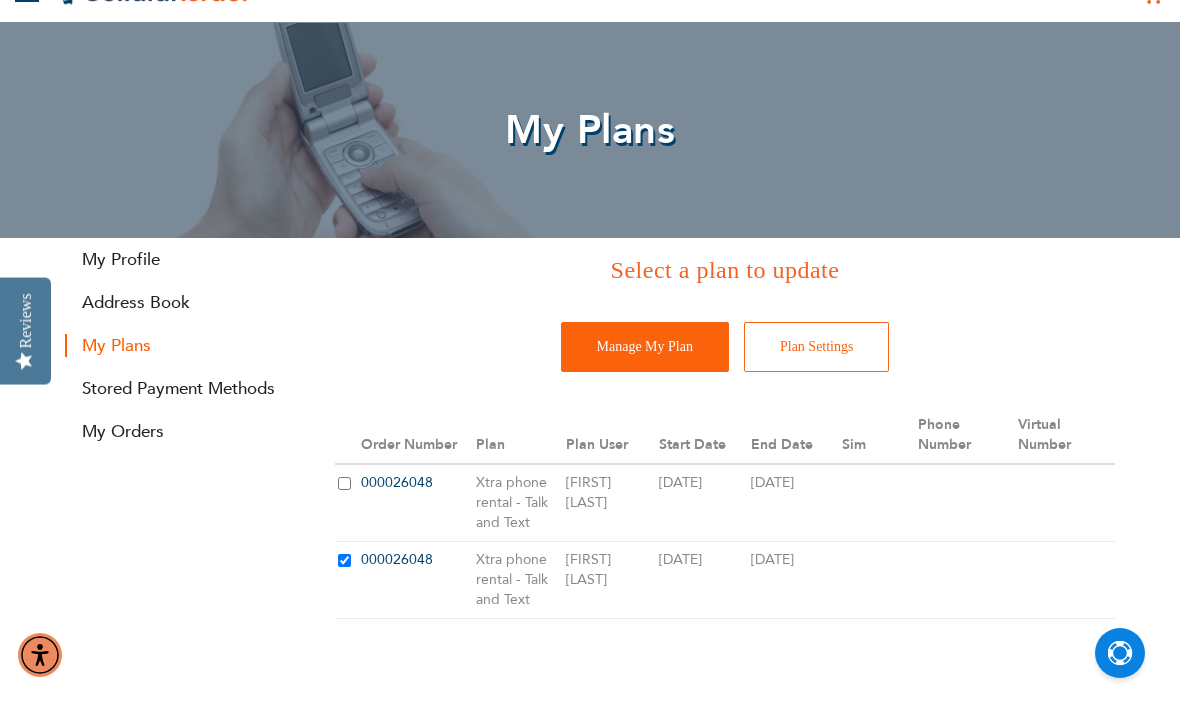 click on "Plan Settings" at bounding box center (817, 347) 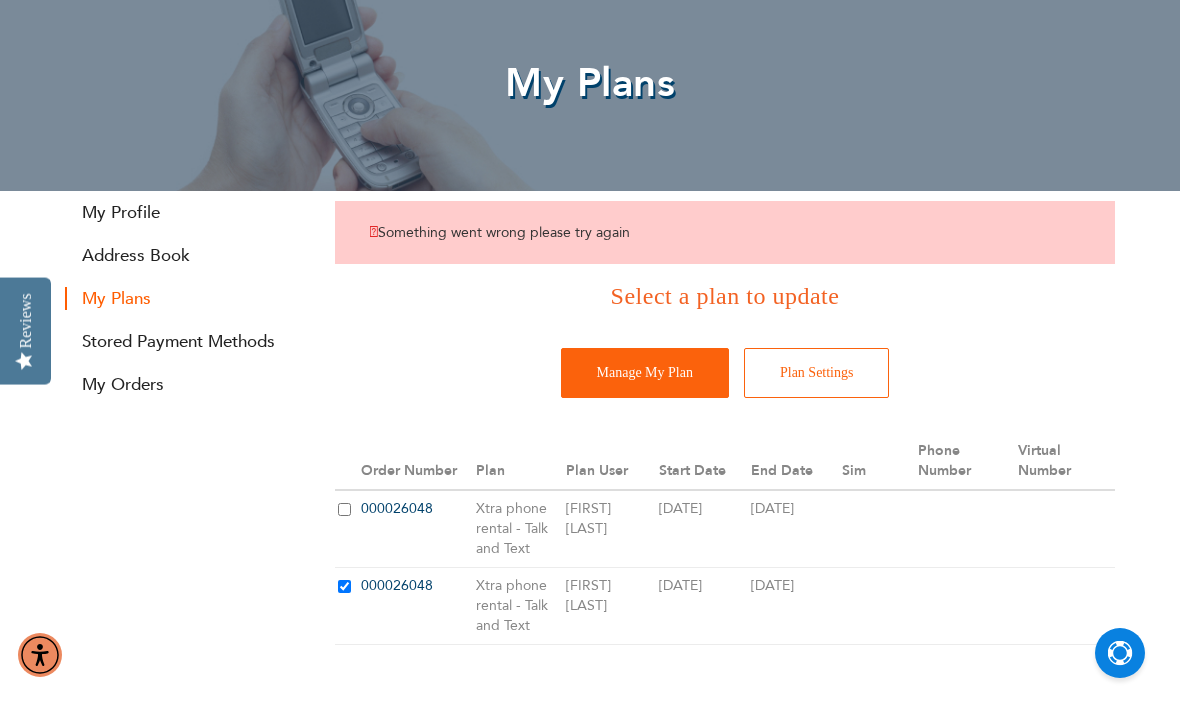 scroll, scrollTop: 129, scrollLeft: 0, axis: vertical 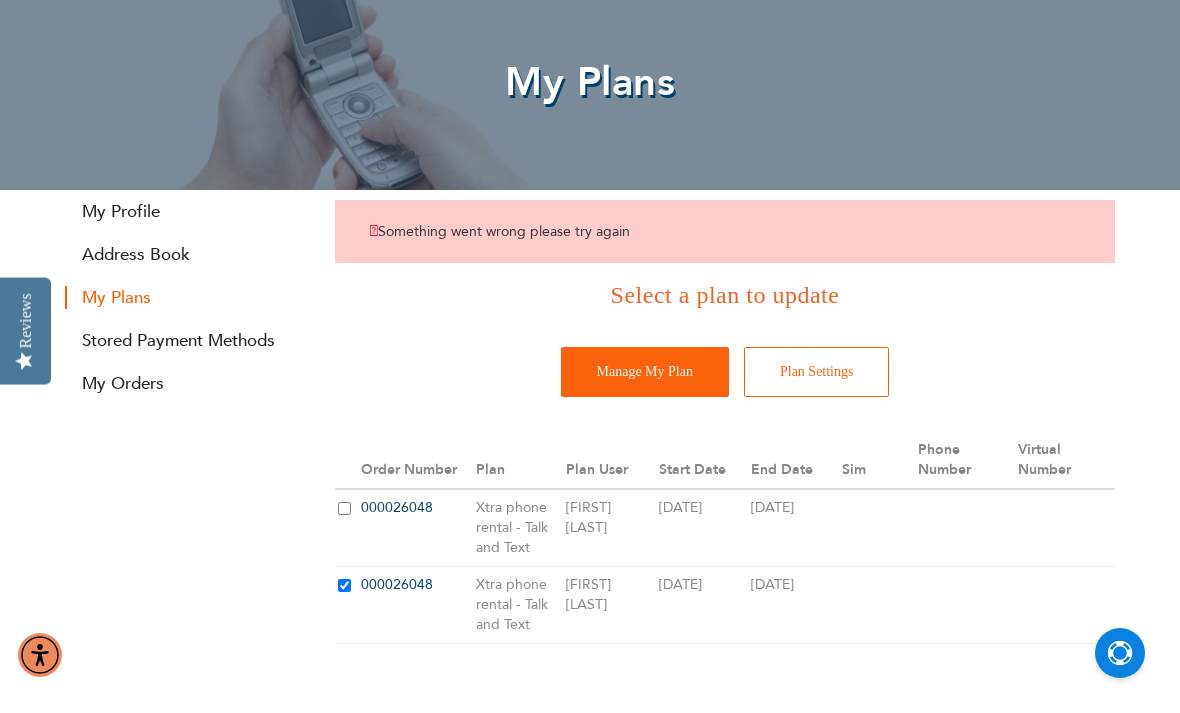 click on "Manage My Plan" at bounding box center (645, 372) 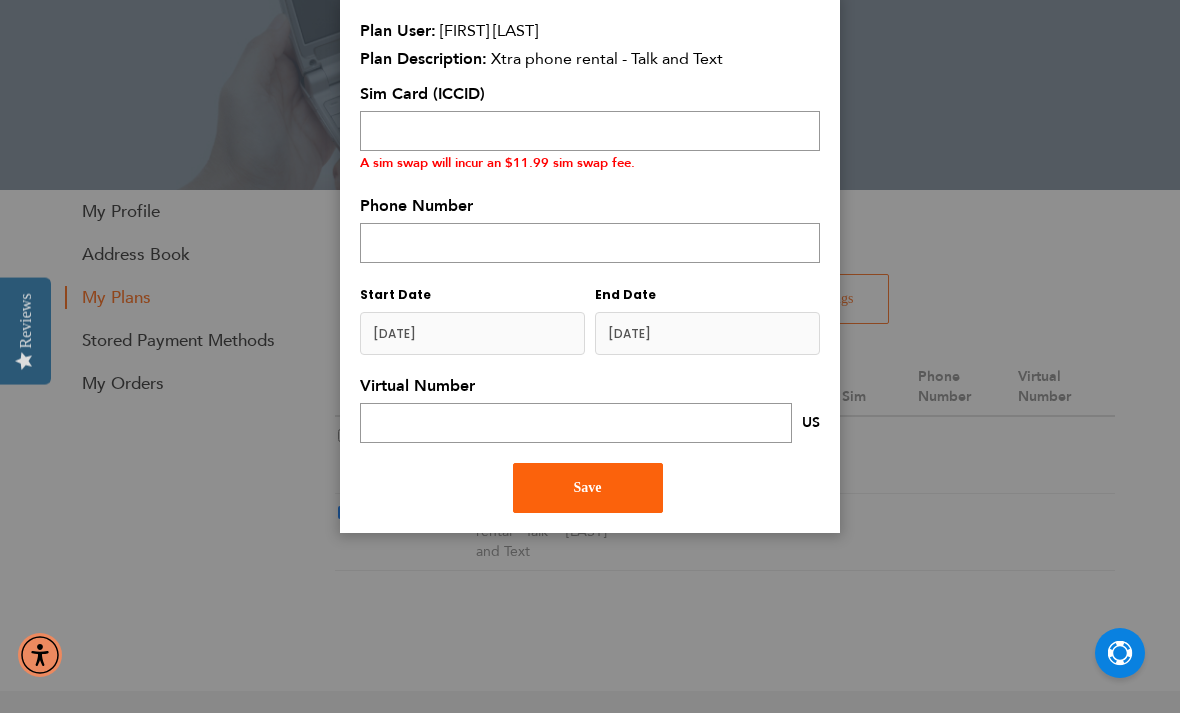 click at bounding box center [472, 333] 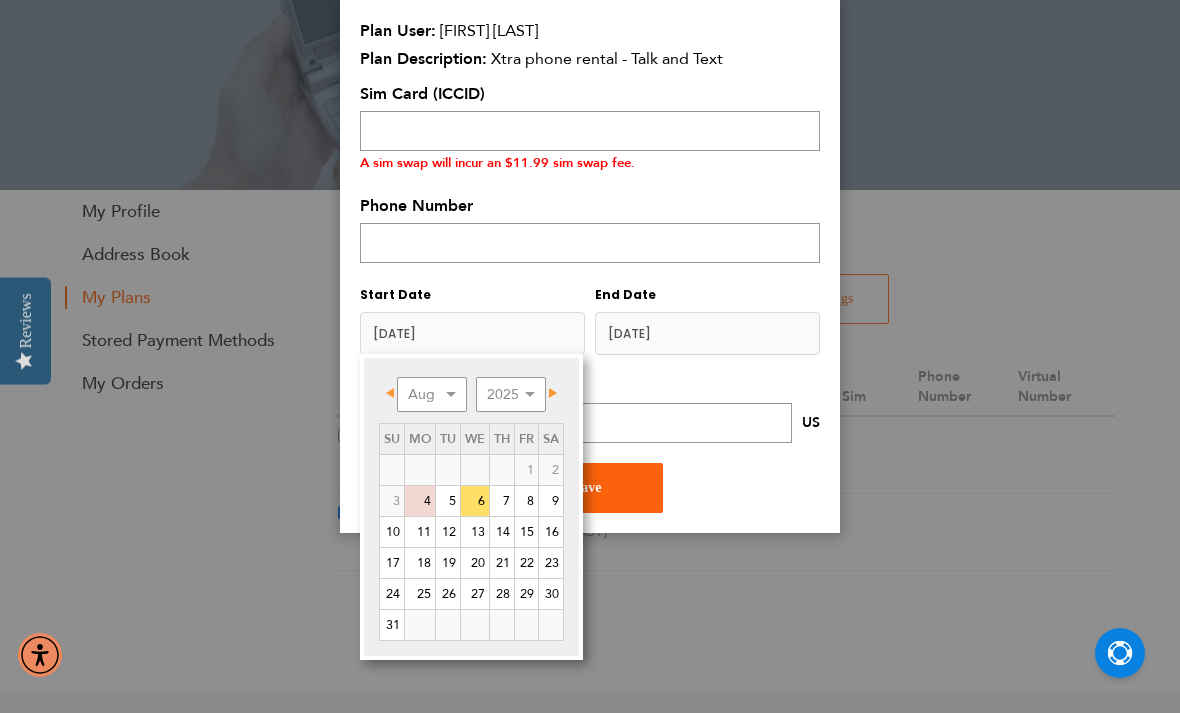 click on "Manage Plan
Close
Plan User
[FIRST] [LAST]
Plan Description
Xtra phone rental - Talk and Text
Day-Plan" at bounding box center [590, 227] 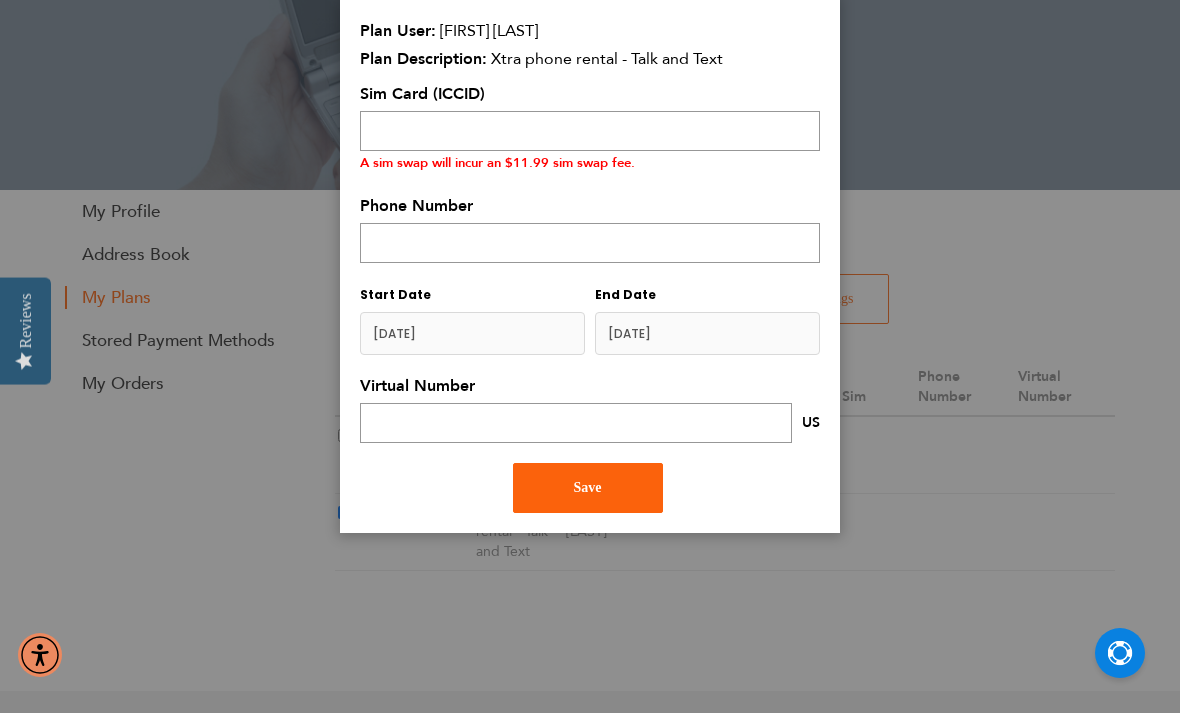 click on "Save" at bounding box center (588, 487) 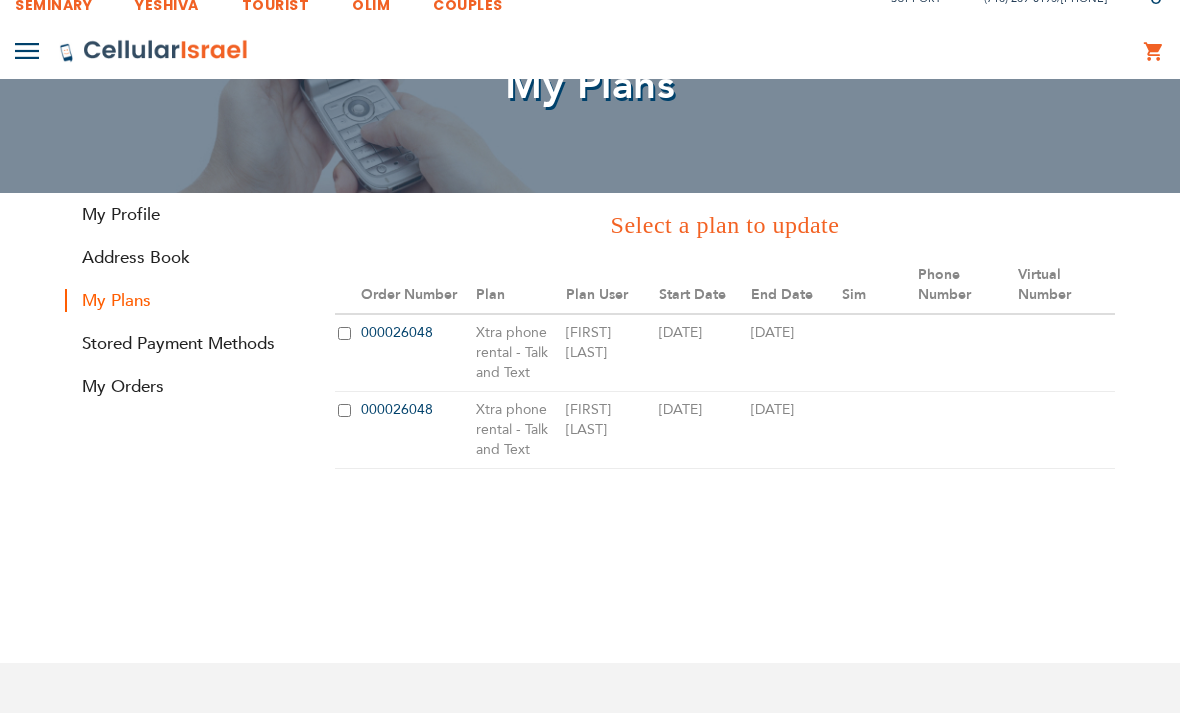 scroll, scrollTop: 25, scrollLeft: 0, axis: vertical 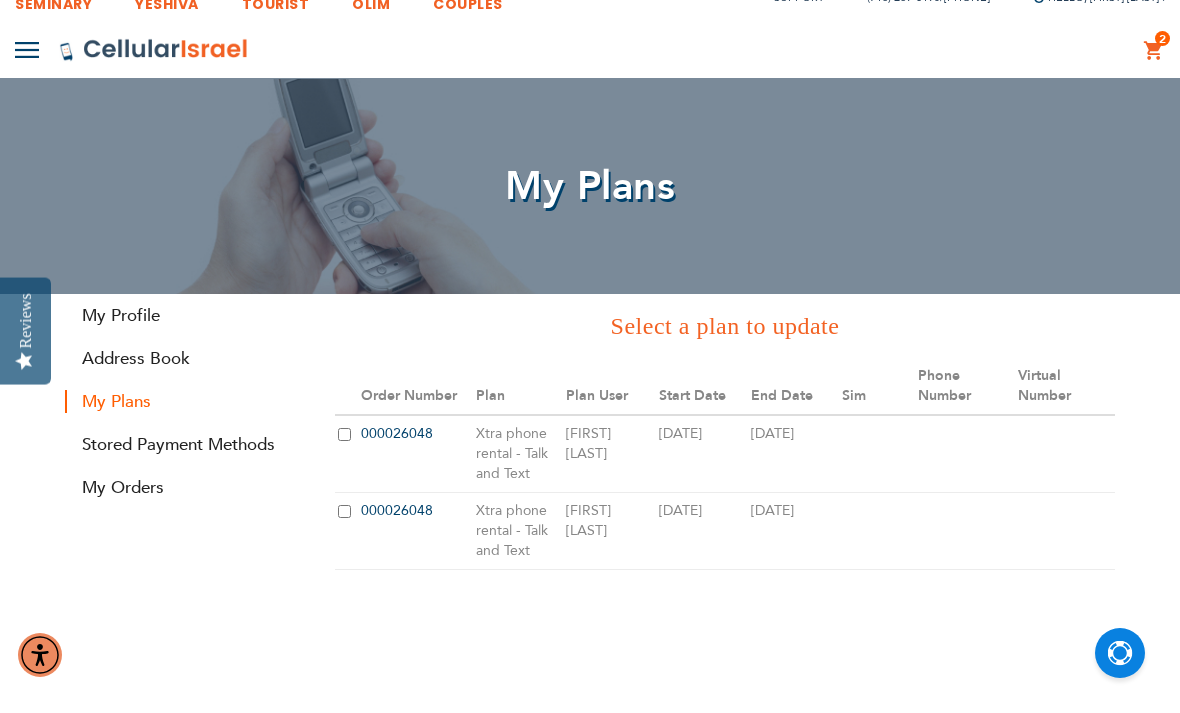 click on "000026048" at bounding box center [397, 510] 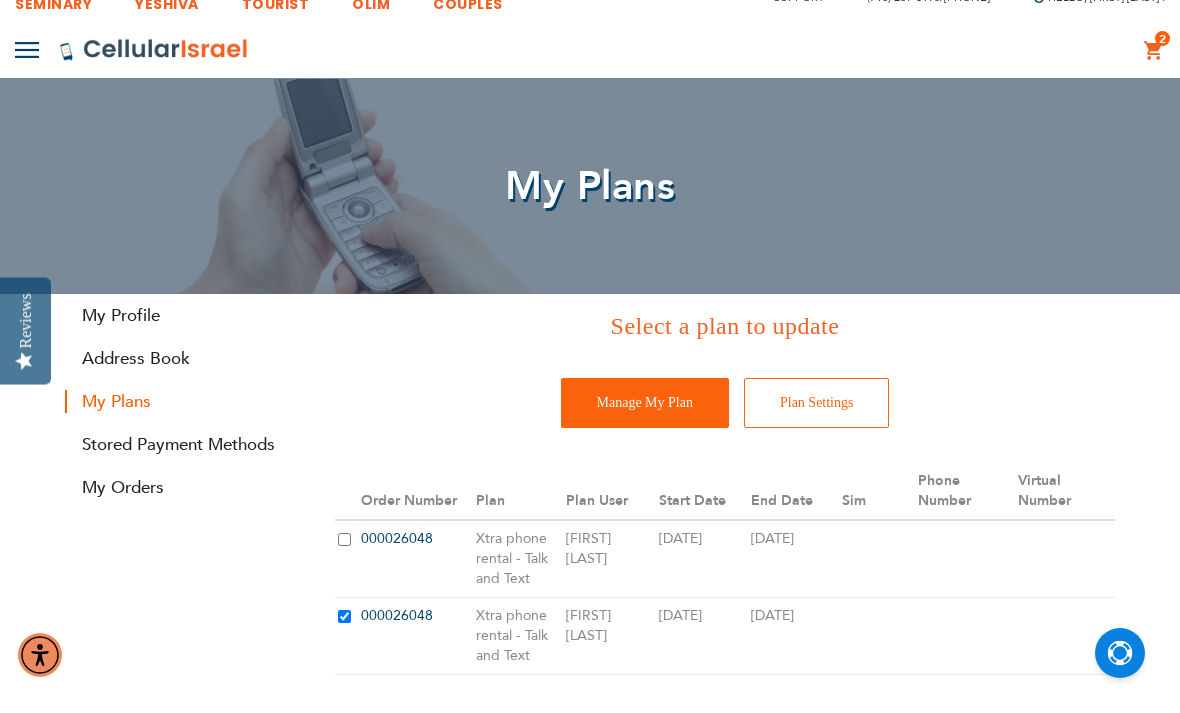 click on "Manage My Plan" at bounding box center (645, 403) 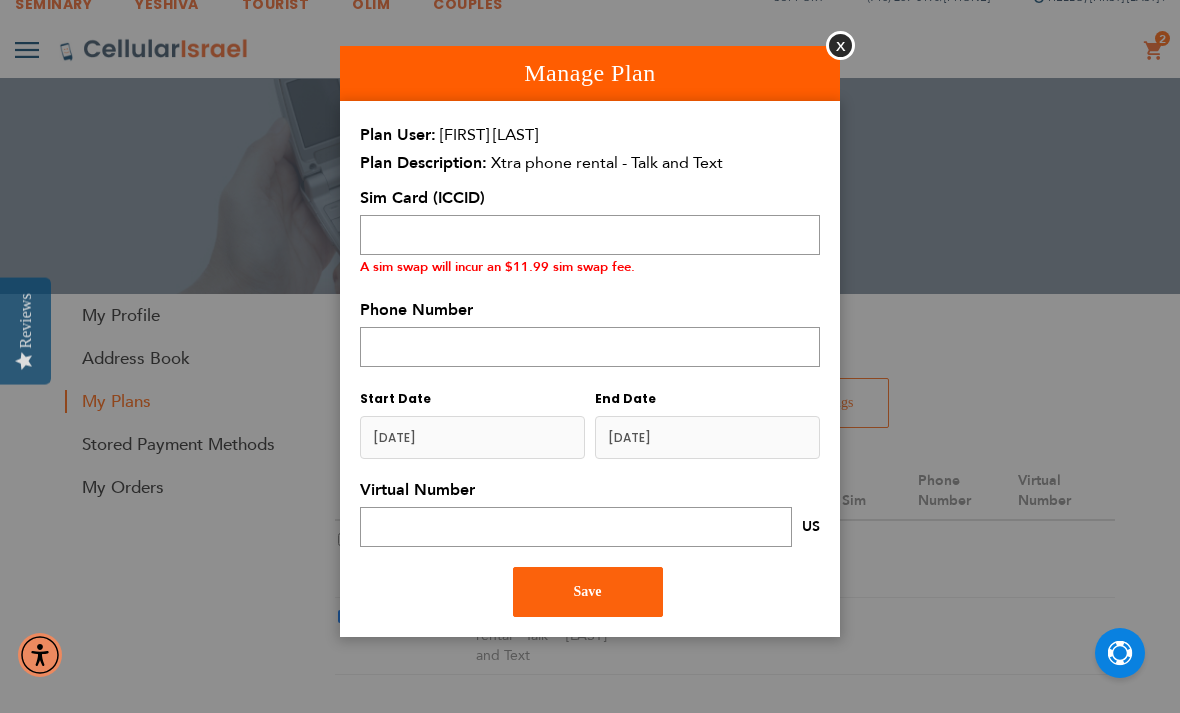 click on "Close" at bounding box center (840, 45) 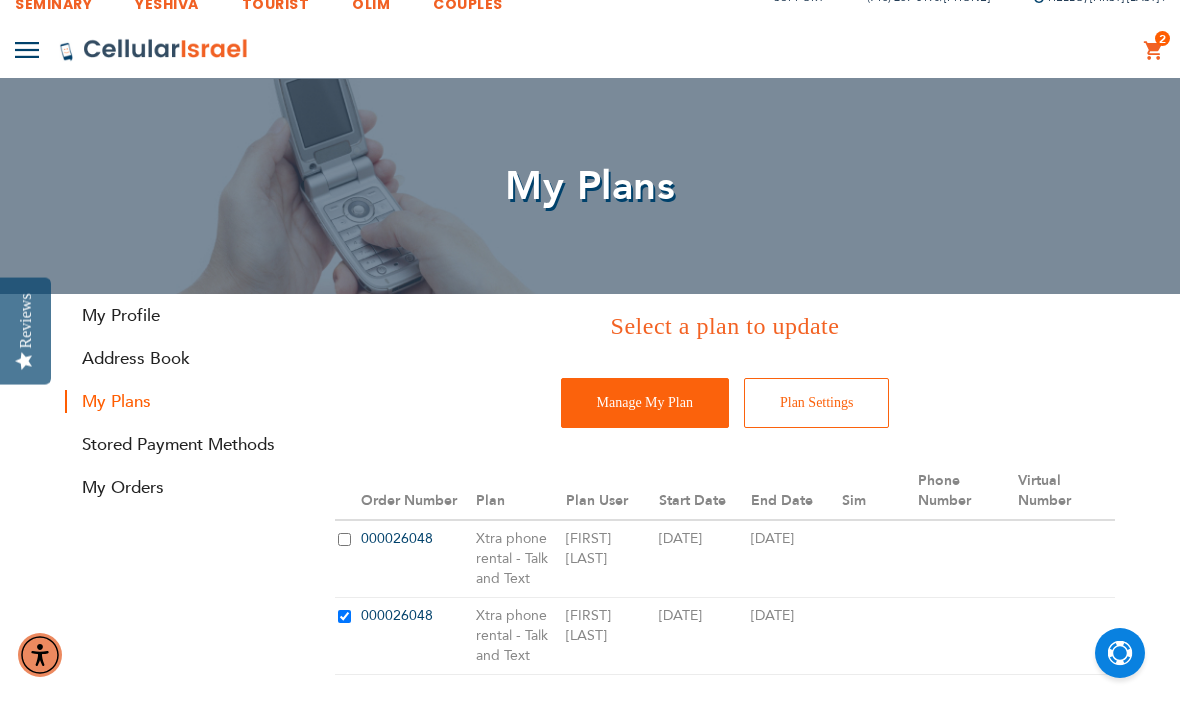 click on "My Orders" at bounding box center [185, 487] 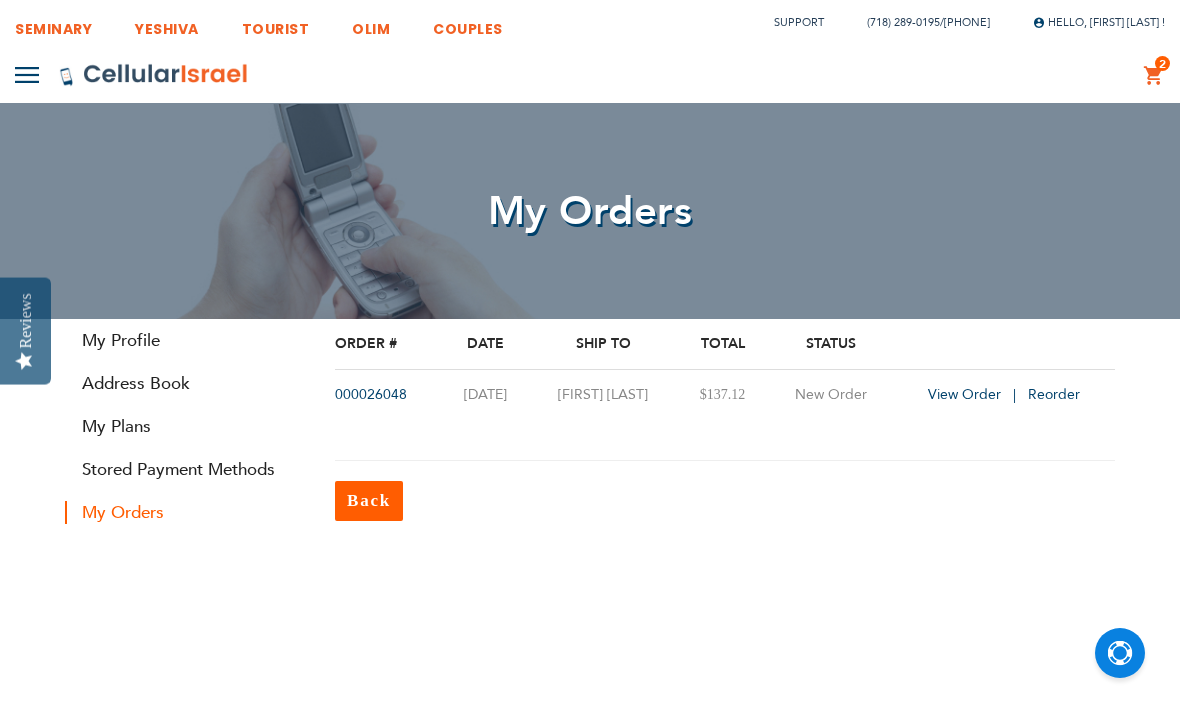 scroll, scrollTop: 0, scrollLeft: 0, axis: both 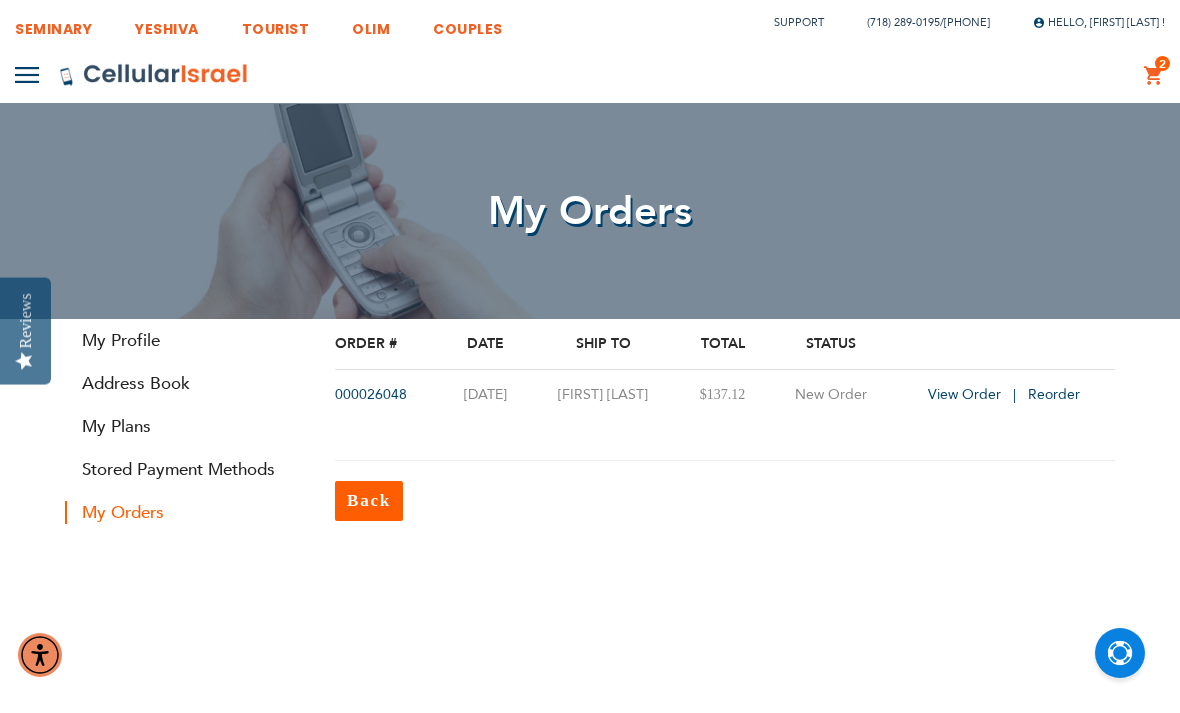 click on "000026048" at bounding box center (371, 394) 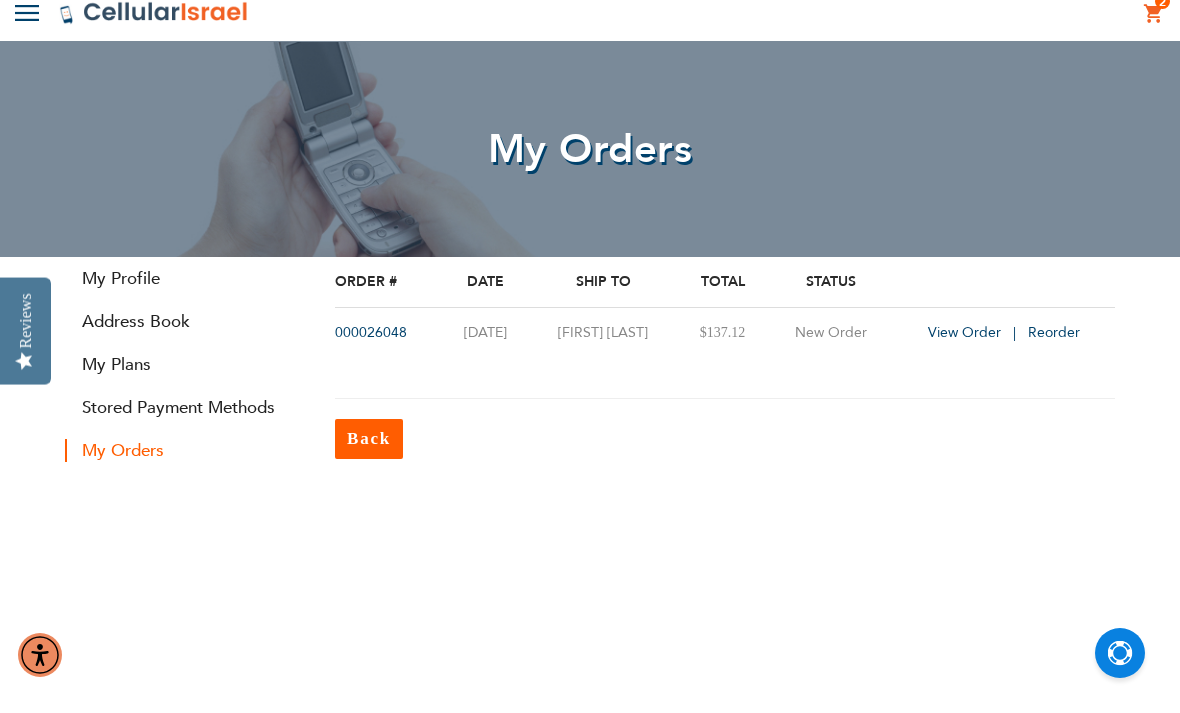 scroll, scrollTop: 0, scrollLeft: 0, axis: both 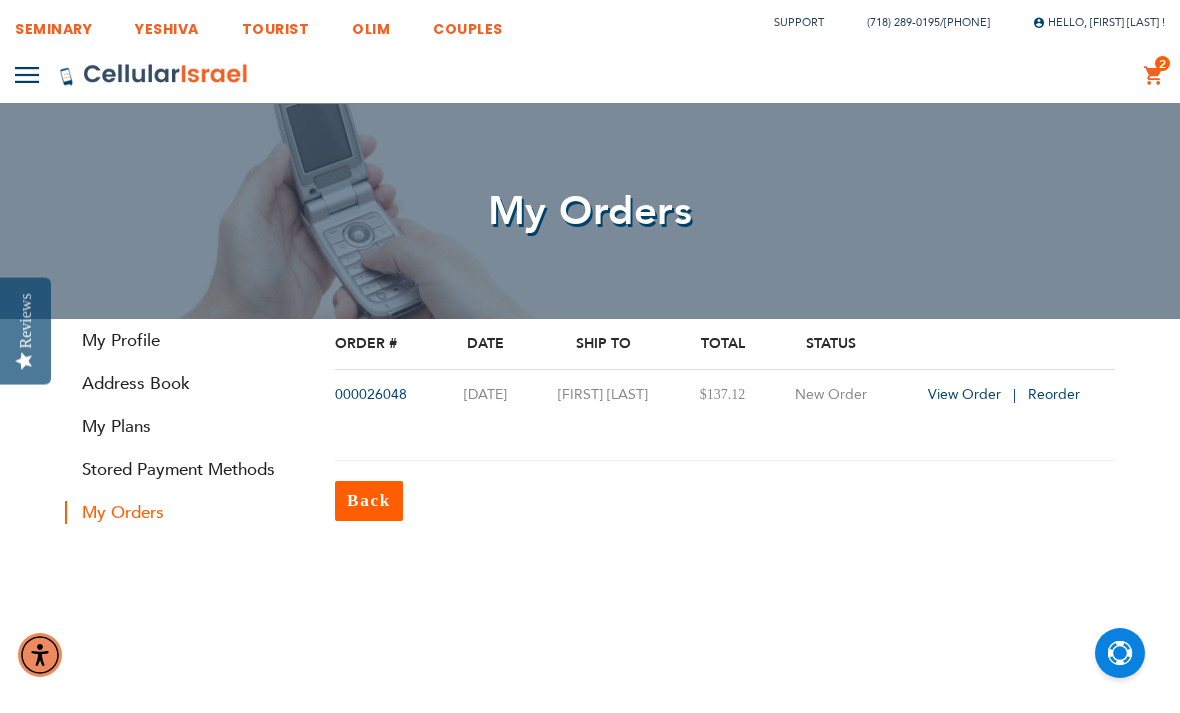 click on "View Order
Reorder" at bounding box center (1004, 395) 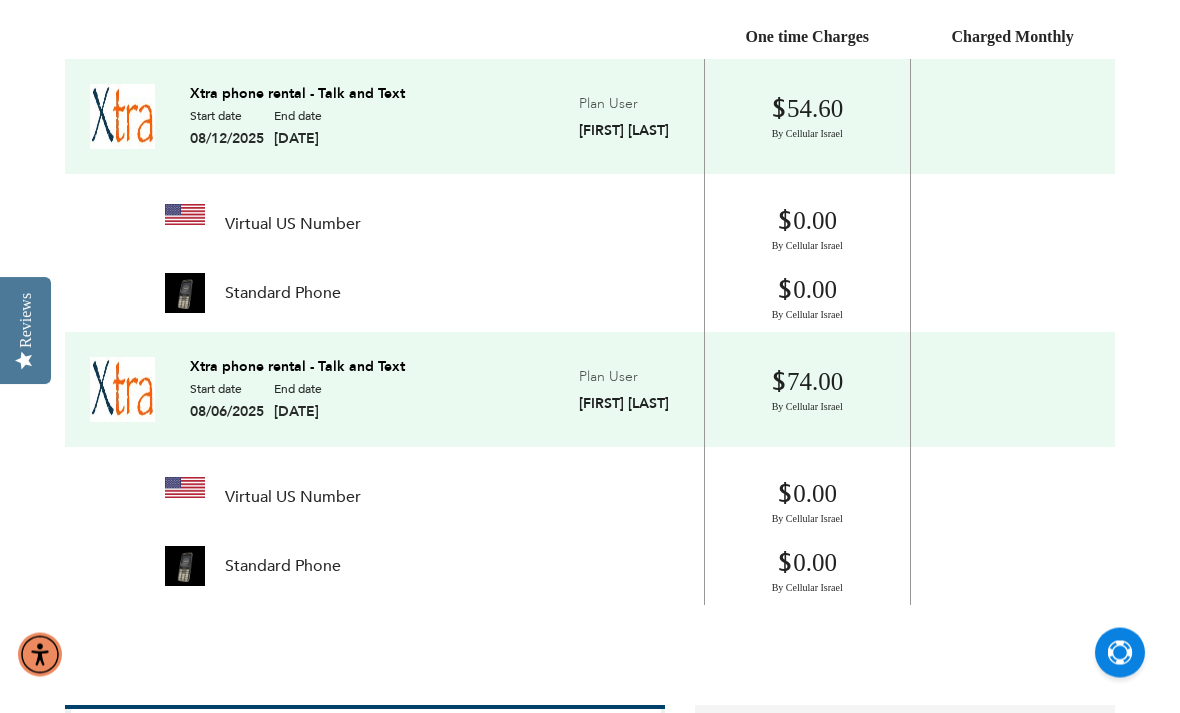 scroll, scrollTop: 532, scrollLeft: 0, axis: vertical 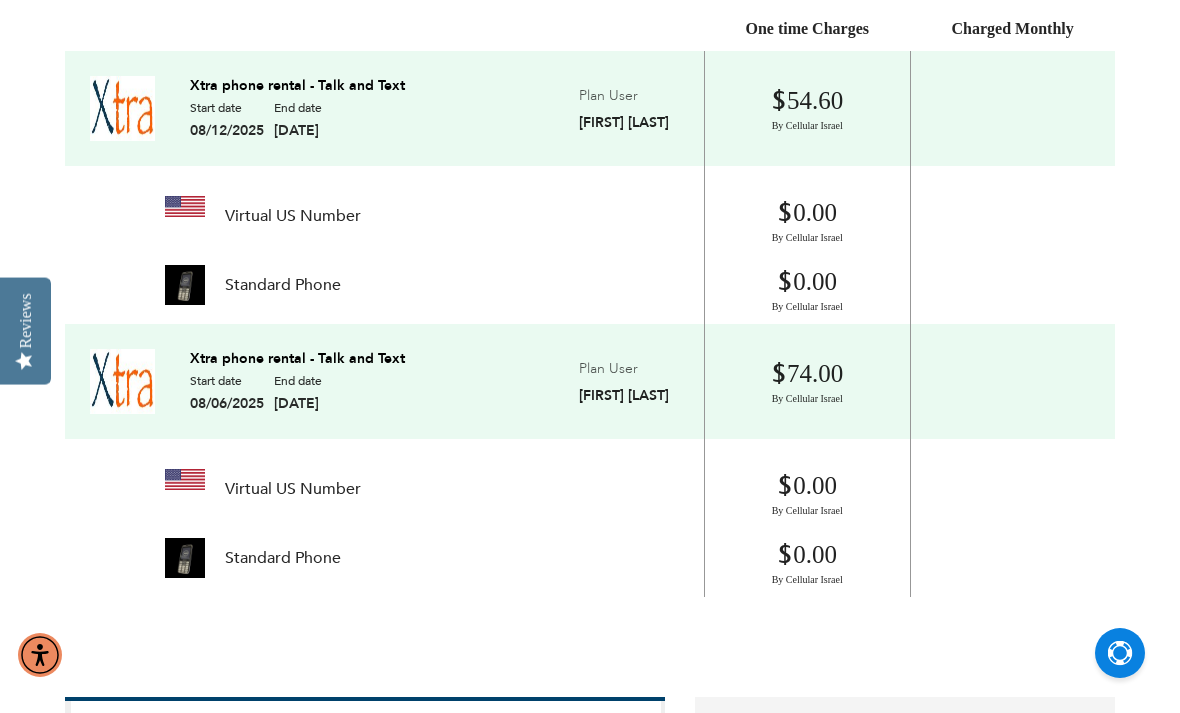 click at bounding box center [1120, 653] 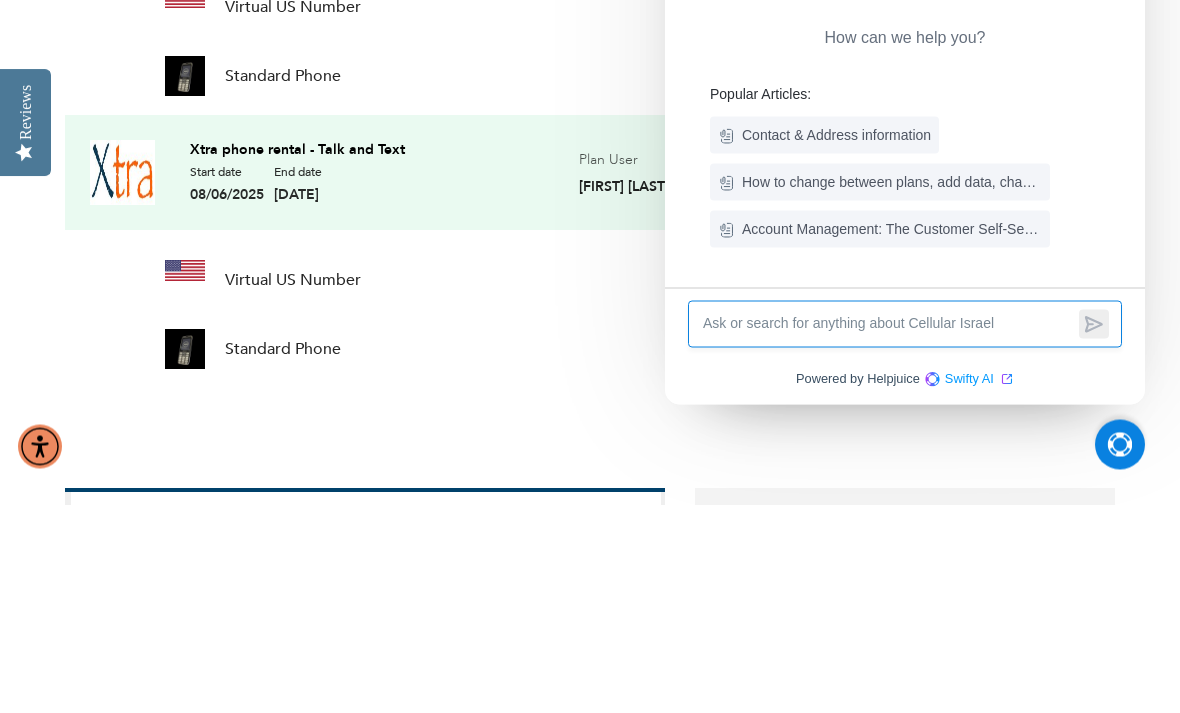 click on "Account Management: The Customer Self-Service Portal" at bounding box center (892, 437) 